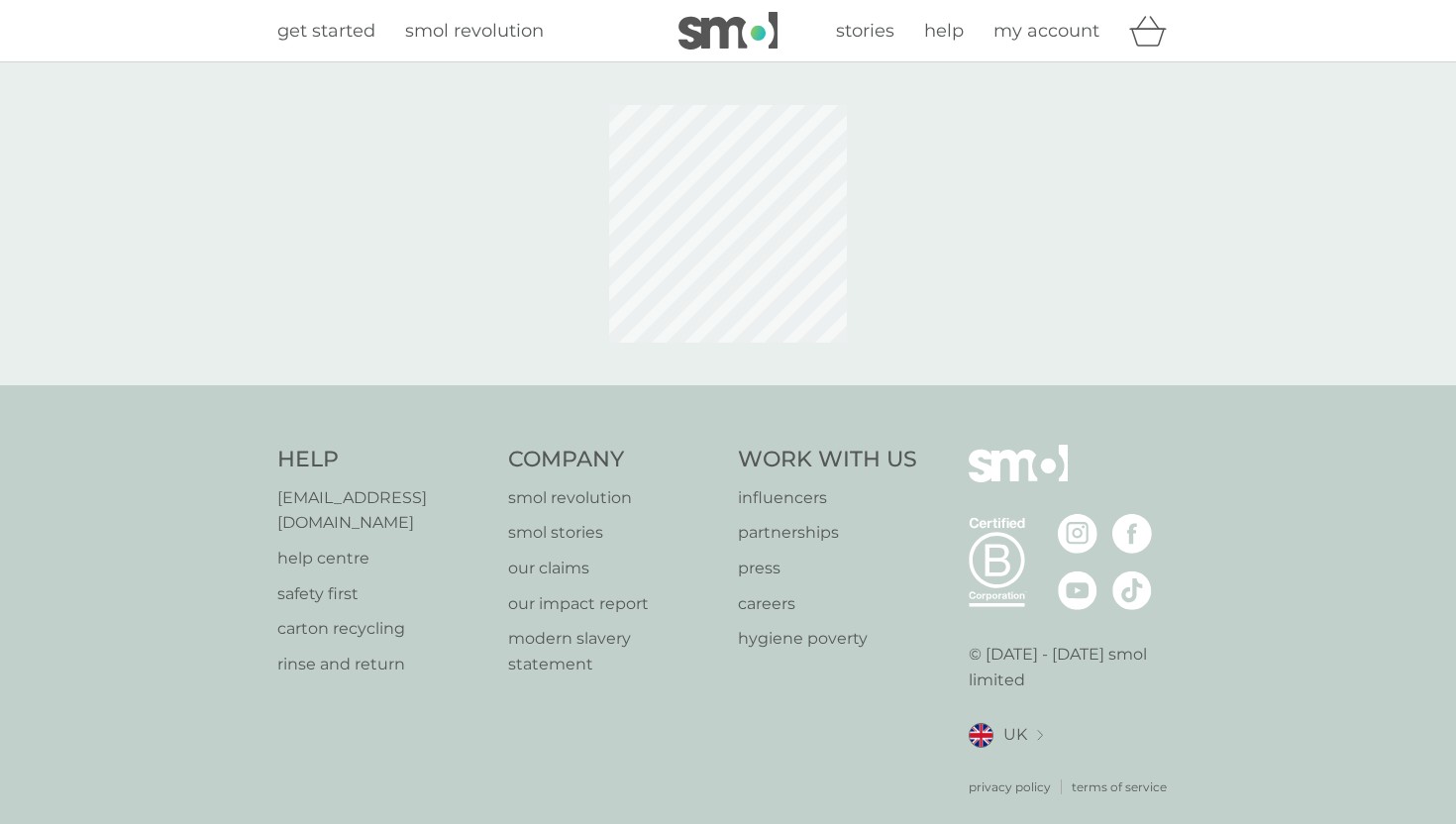 scroll, scrollTop: 0, scrollLeft: 0, axis: both 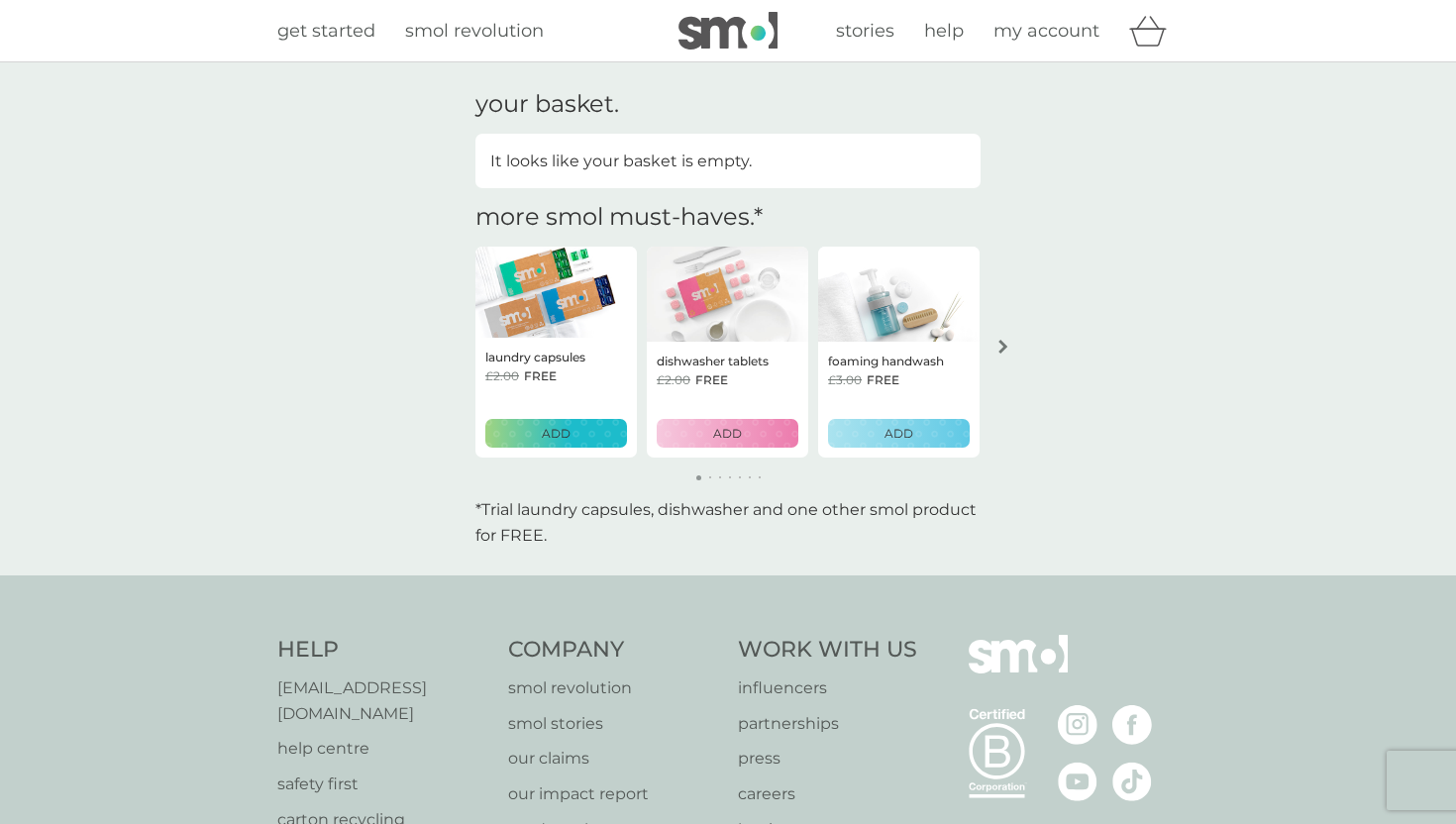 click on "ADD" at bounding box center [898, 433] 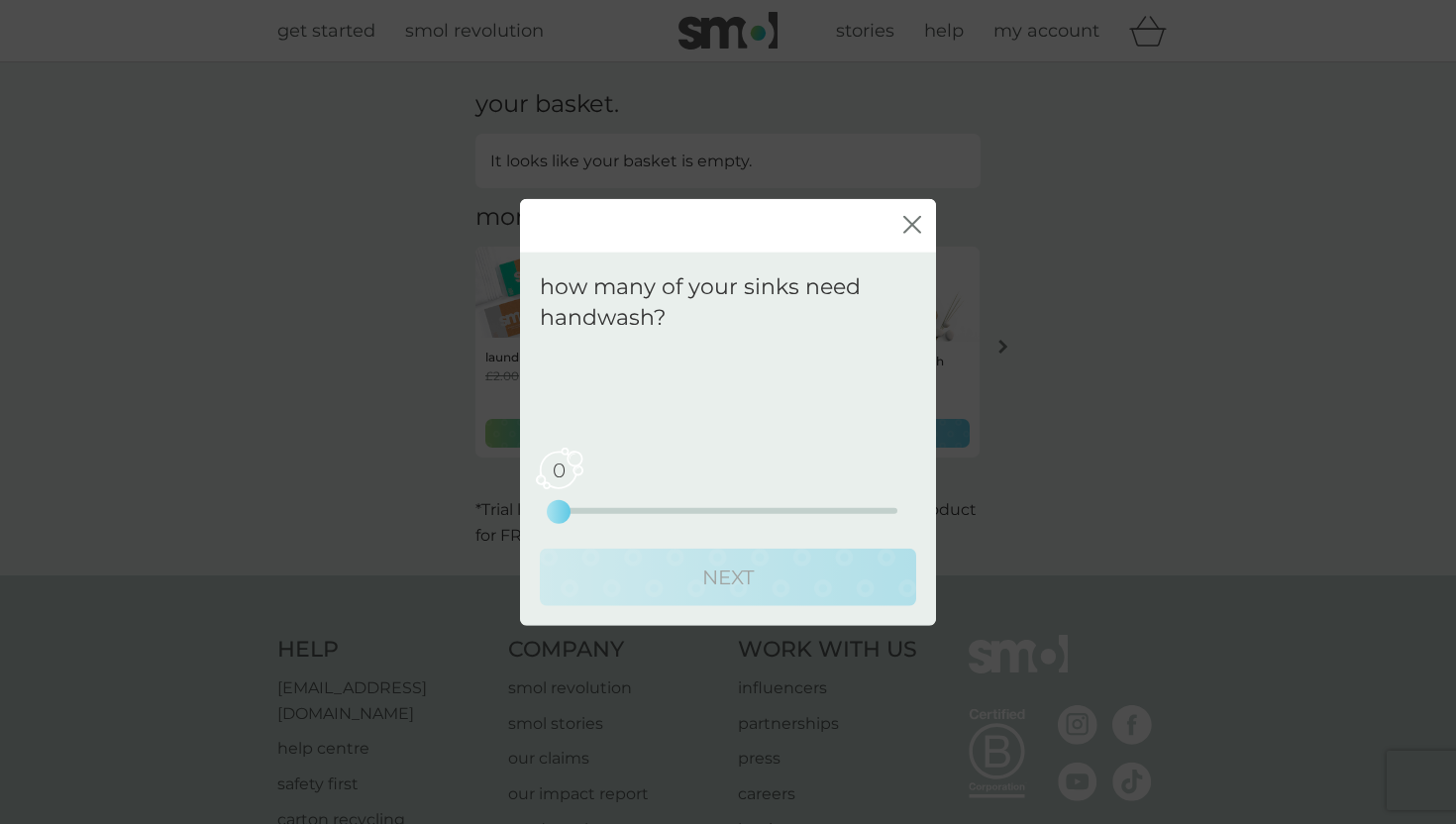 drag, startPoint x: 562, startPoint y: 509, endPoint x: 590, endPoint y: 509, distance: 28 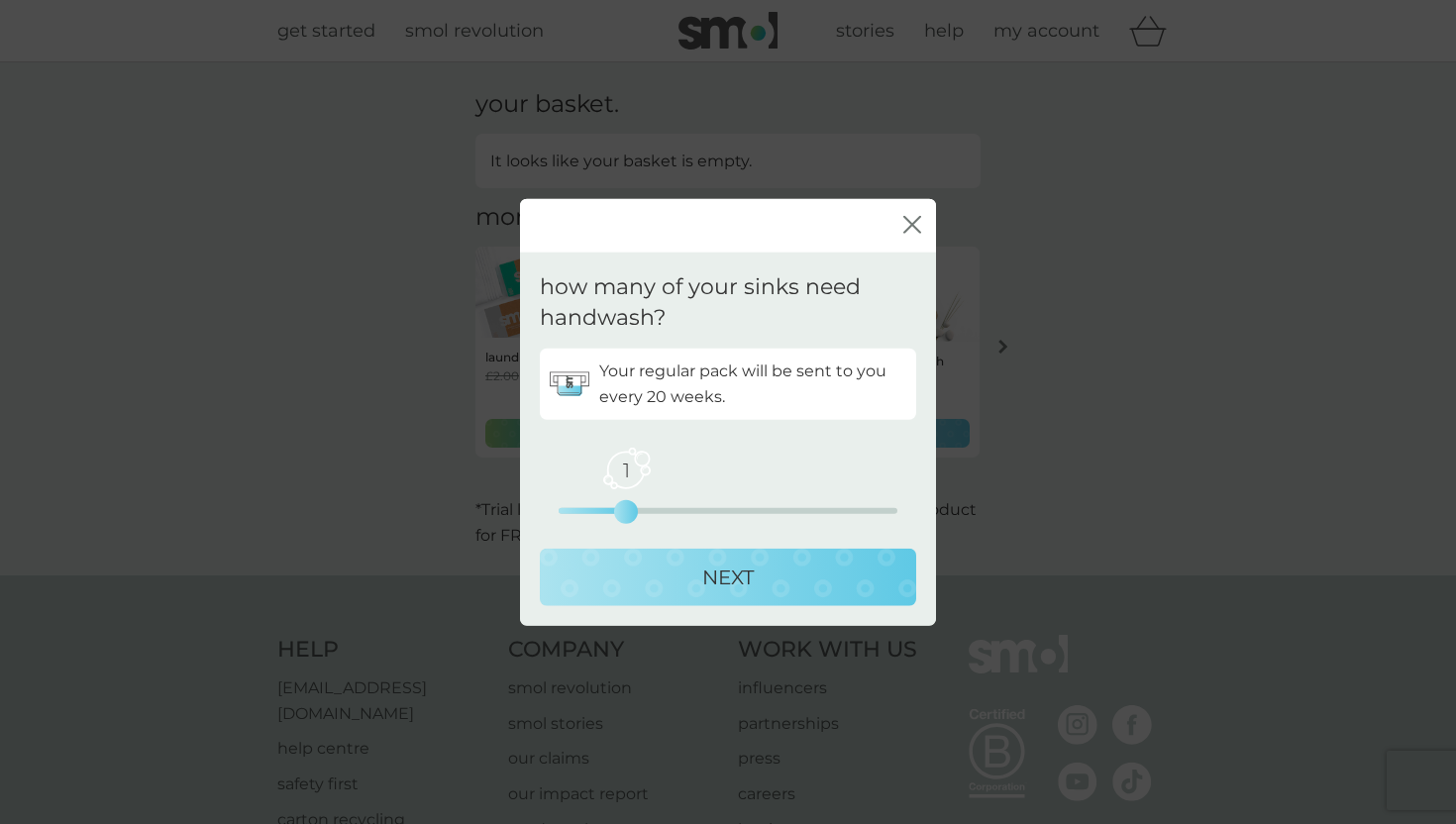 click on "NEXT" at bounding box center (728, 576) 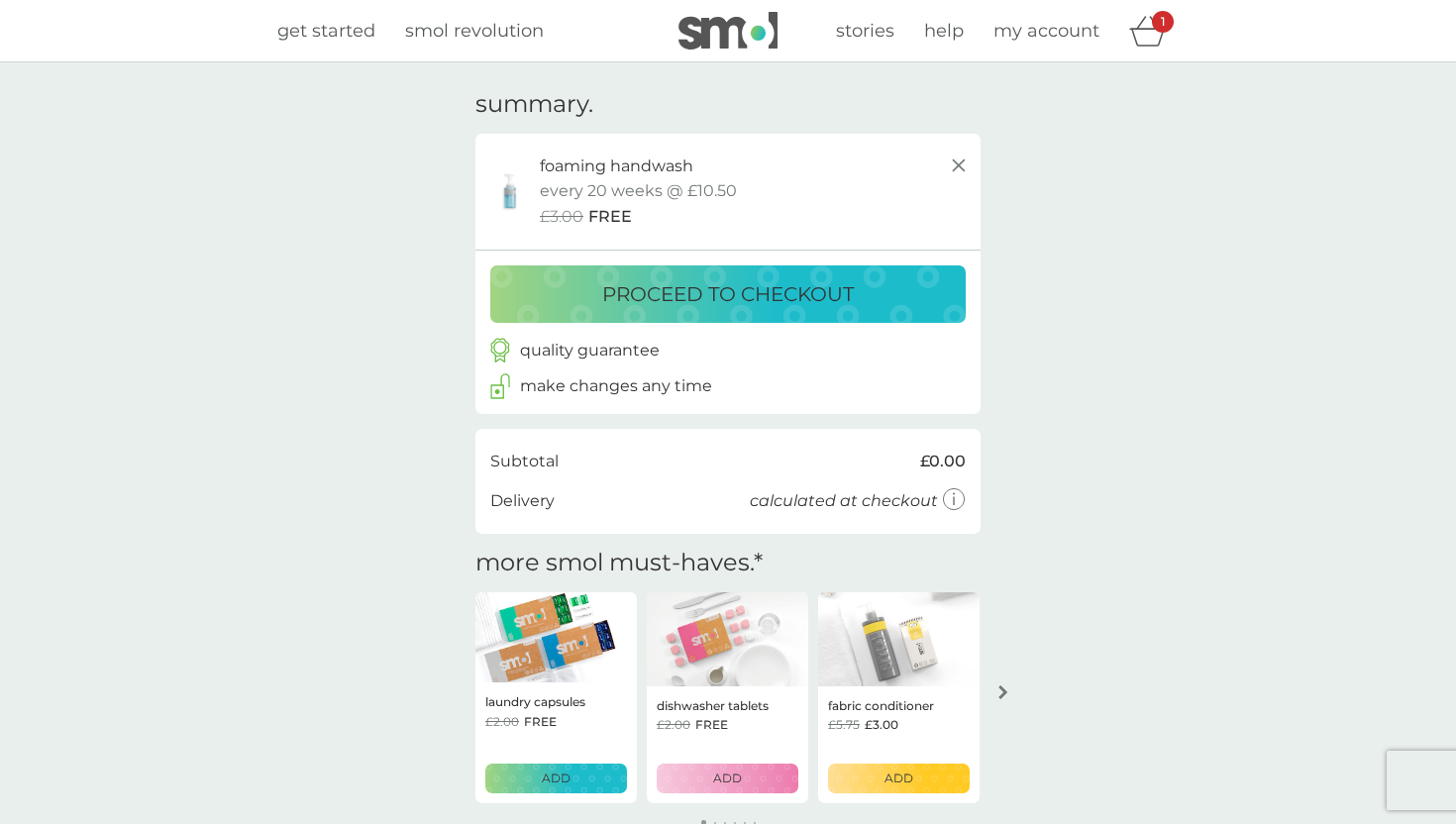 click on "proceed to checkout" at bounding box center [728, 294] 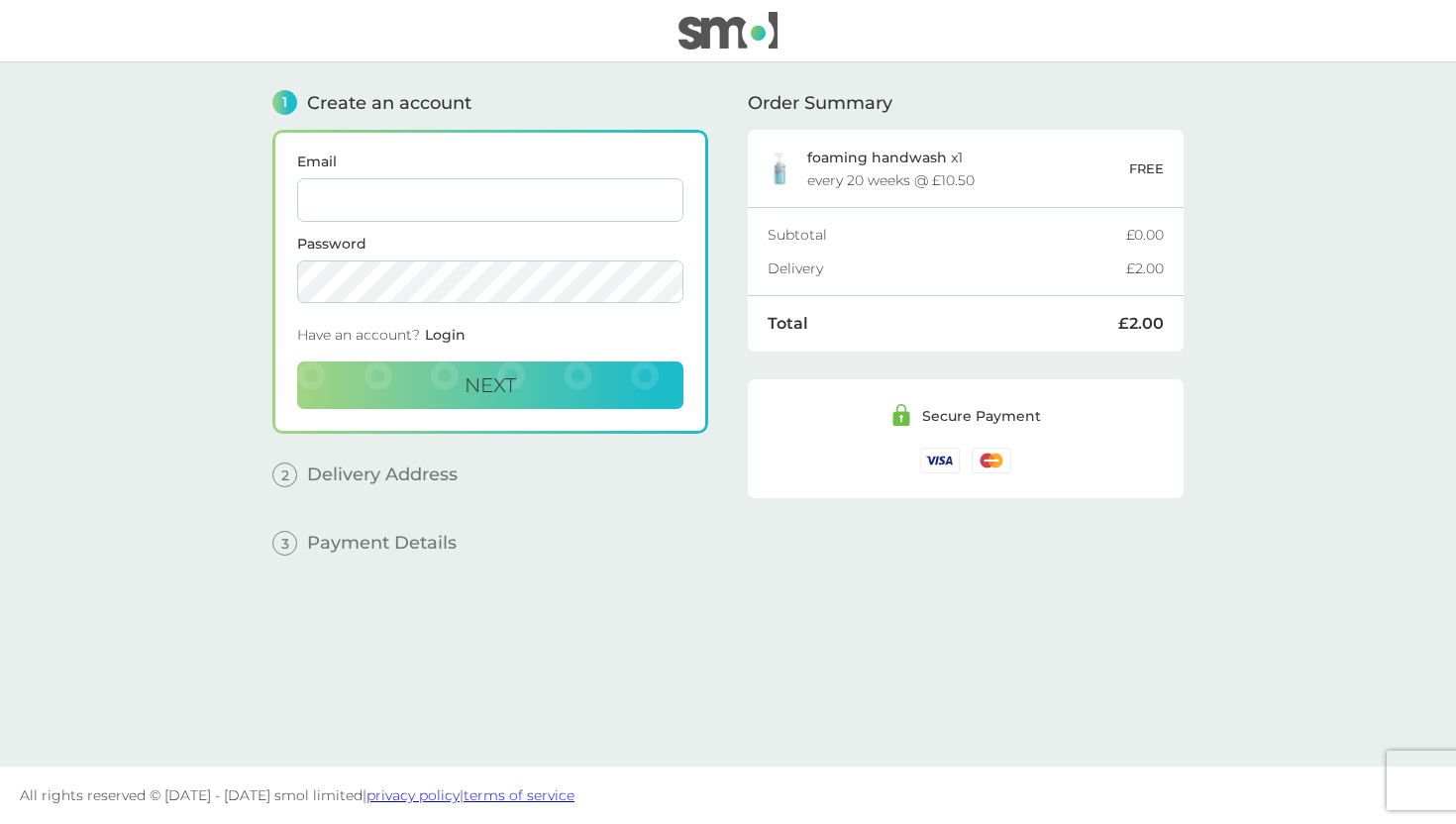 click on "Login" at bounding box center [445, 335] 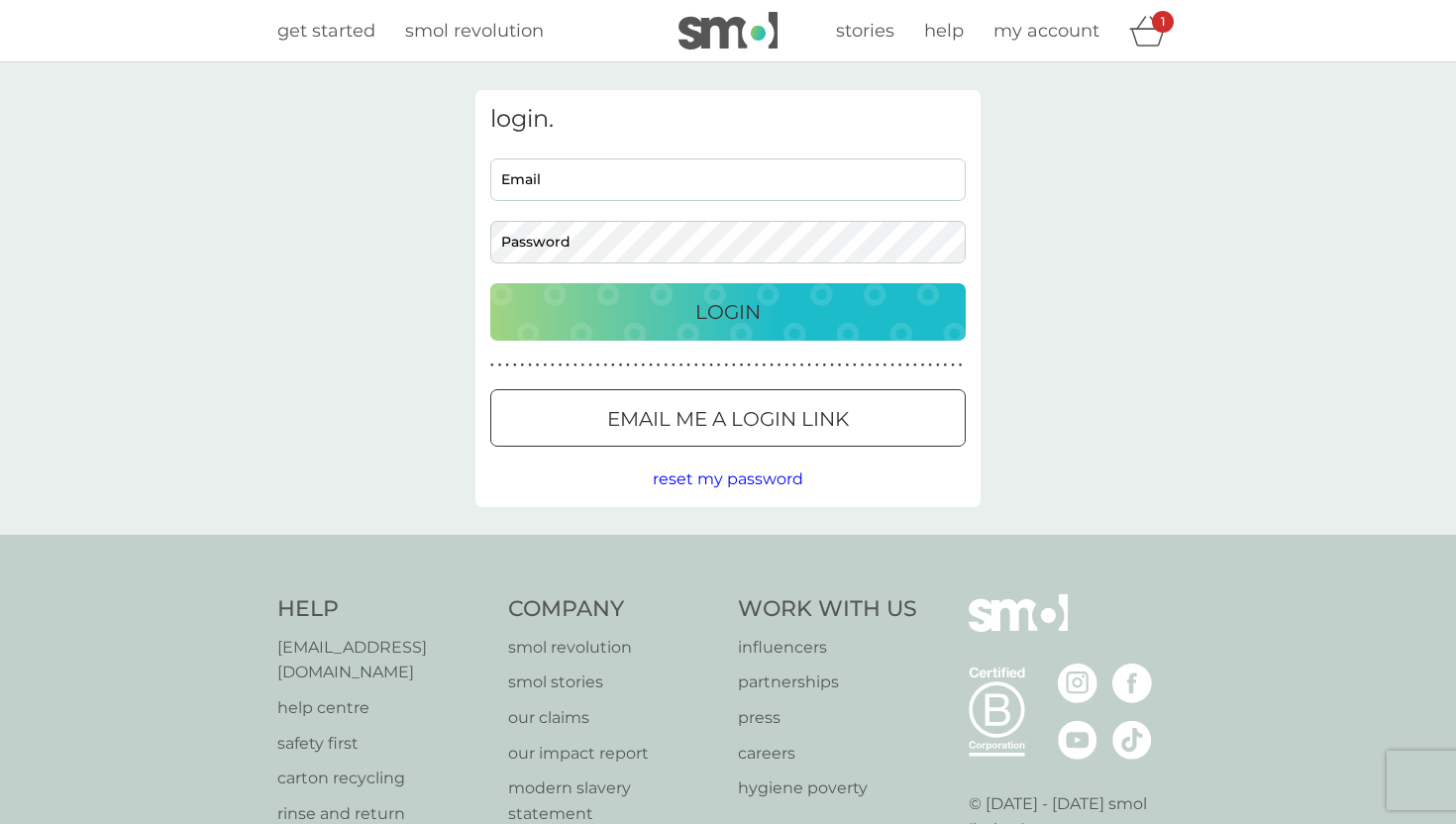 type on "karolina.wie@gmail.com" 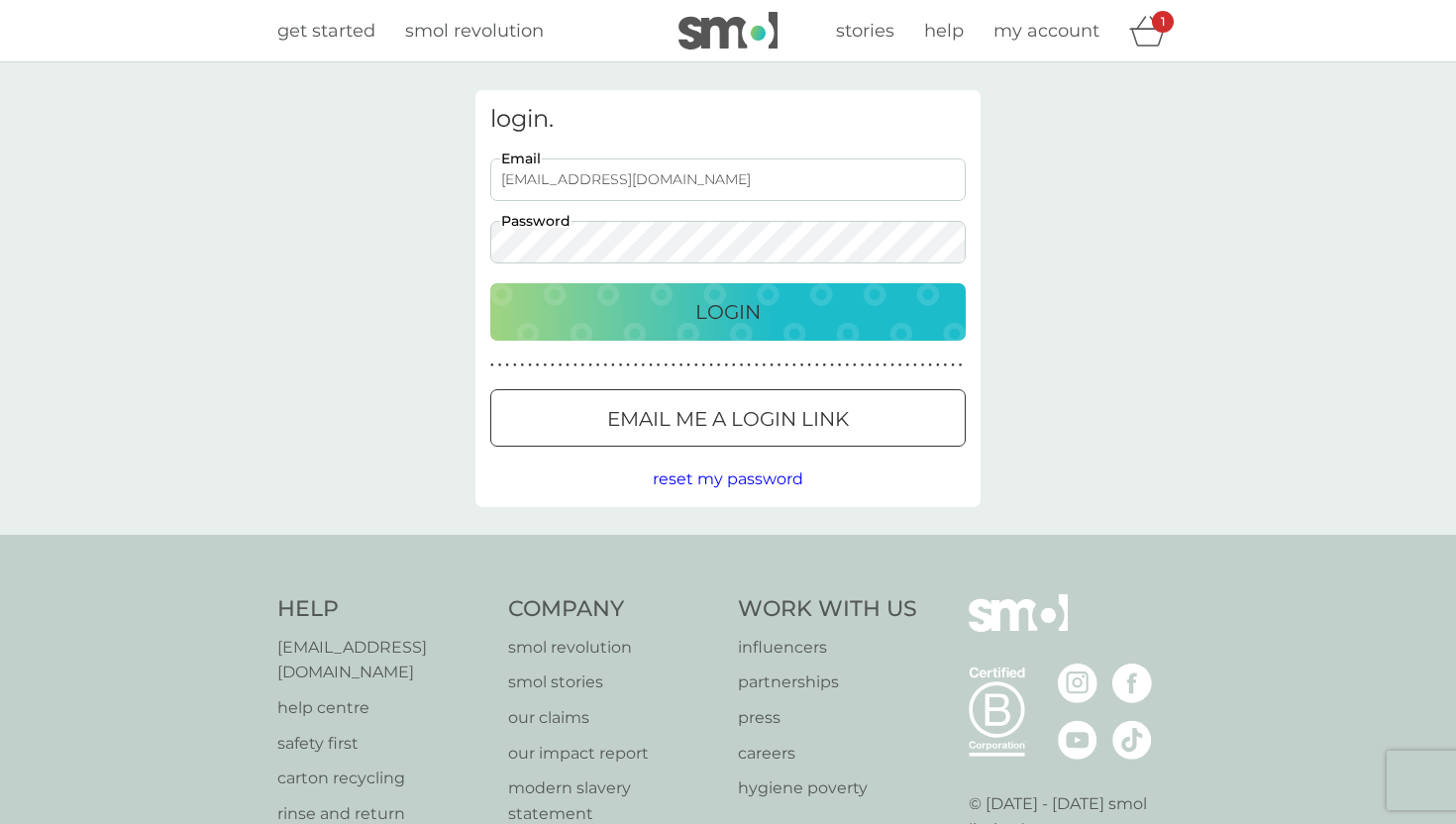 click on "Login" at bounding box center (728, 312) 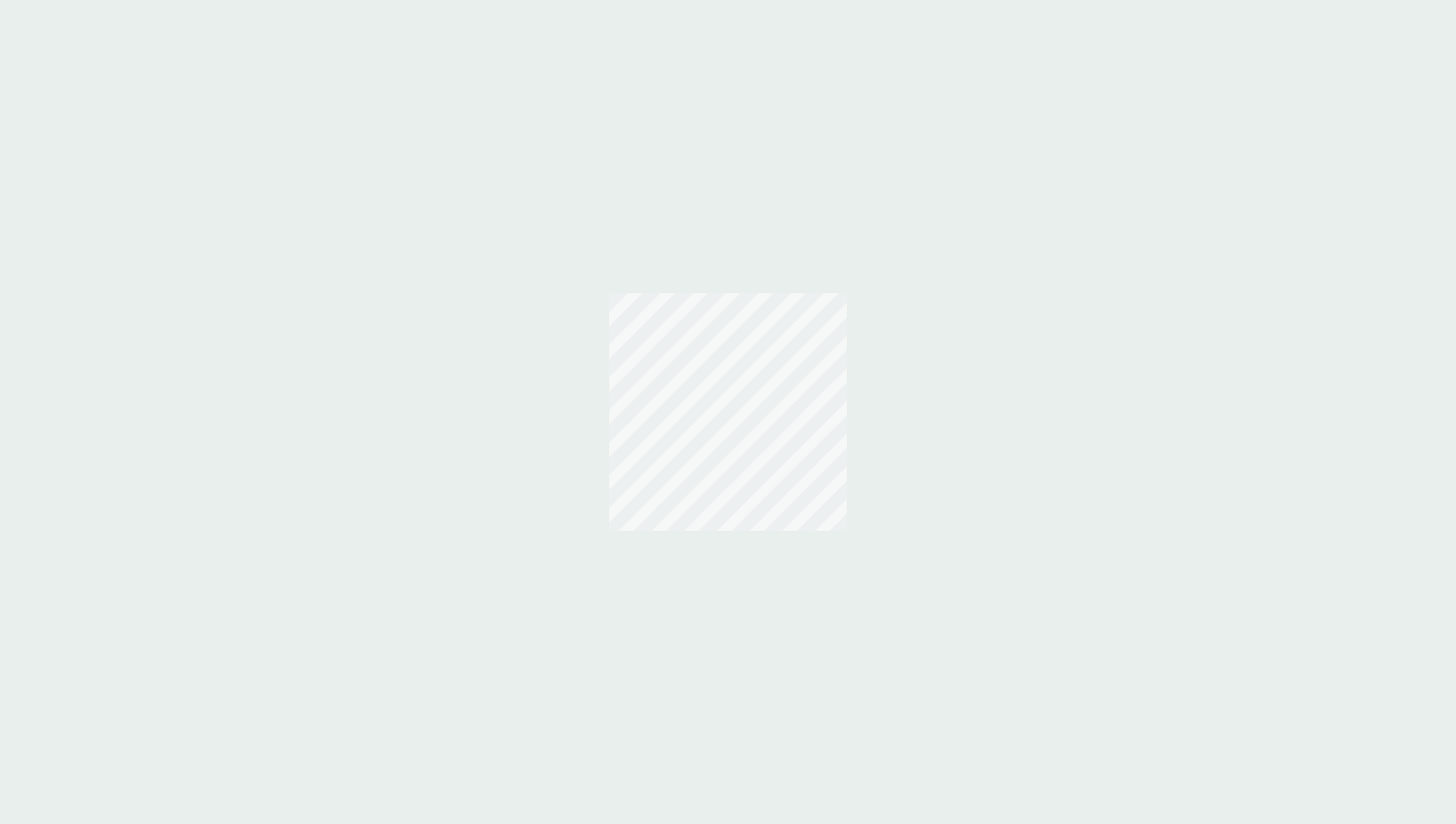 scroll, scrollTop: 0, scrollLeft: 0, axis: both 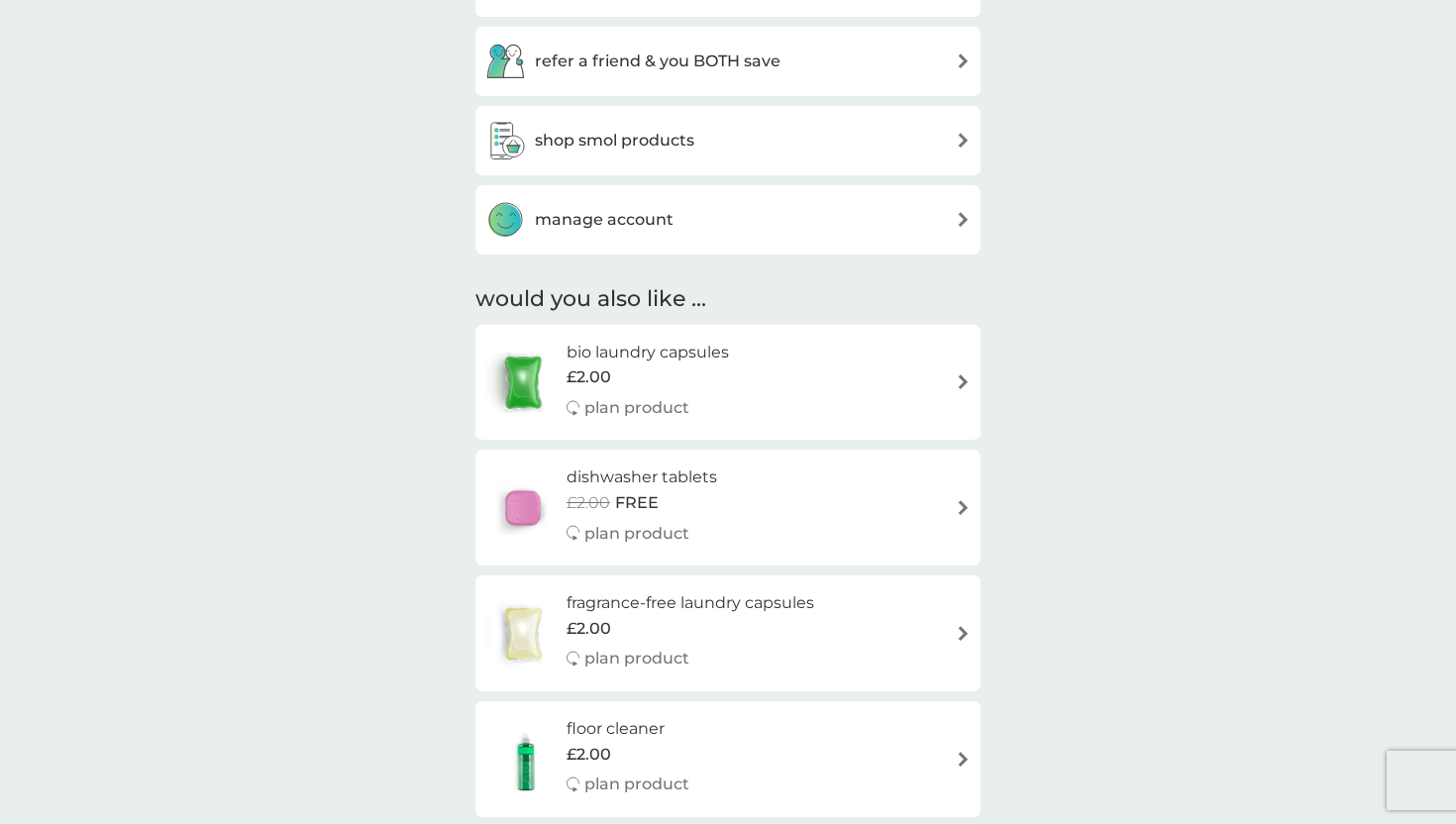 click on "shop smol products" at bounding box center [614, 141] 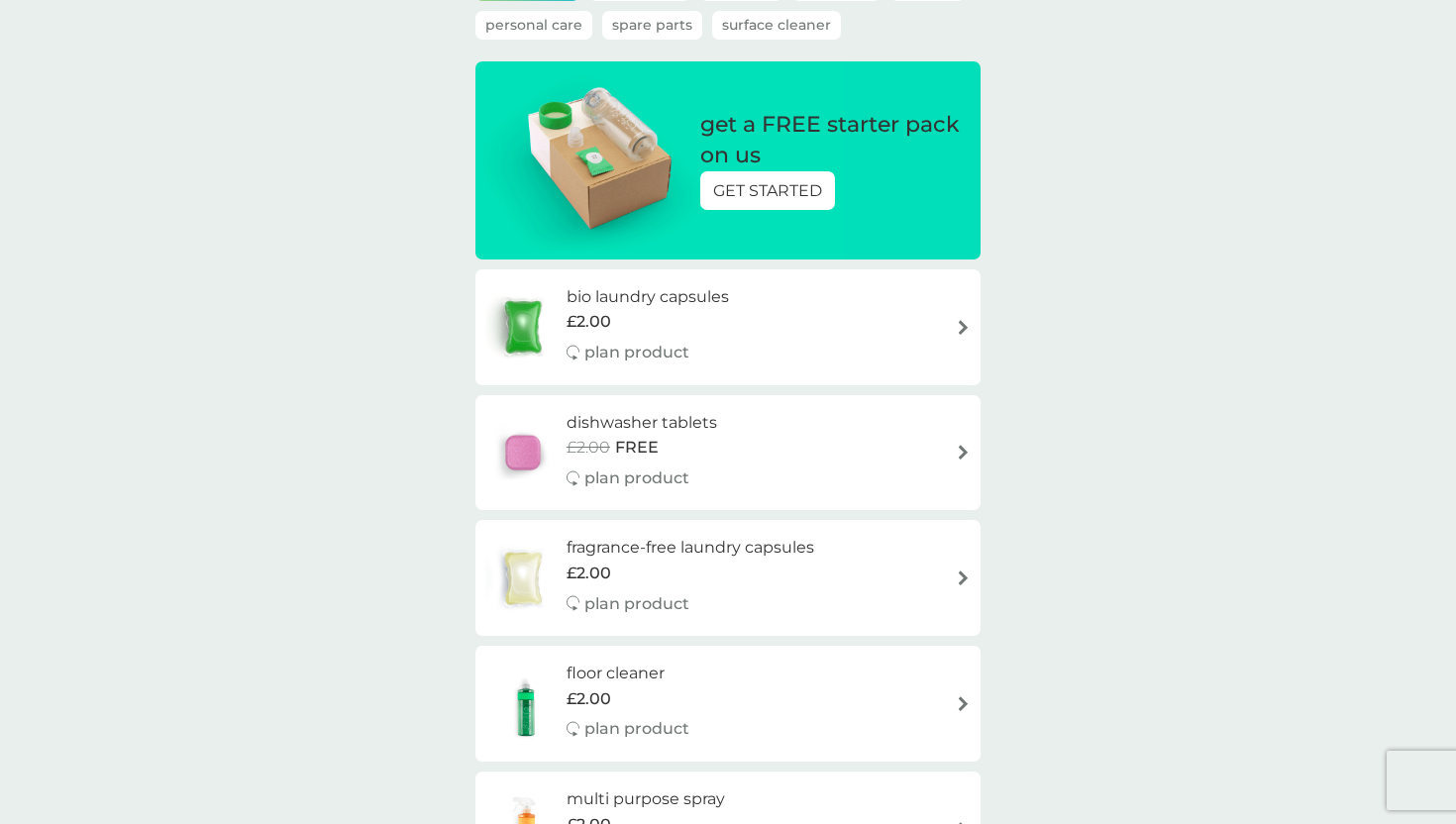 scroll, scrollTop: 181, scrollLeft: 0, axis: vertical 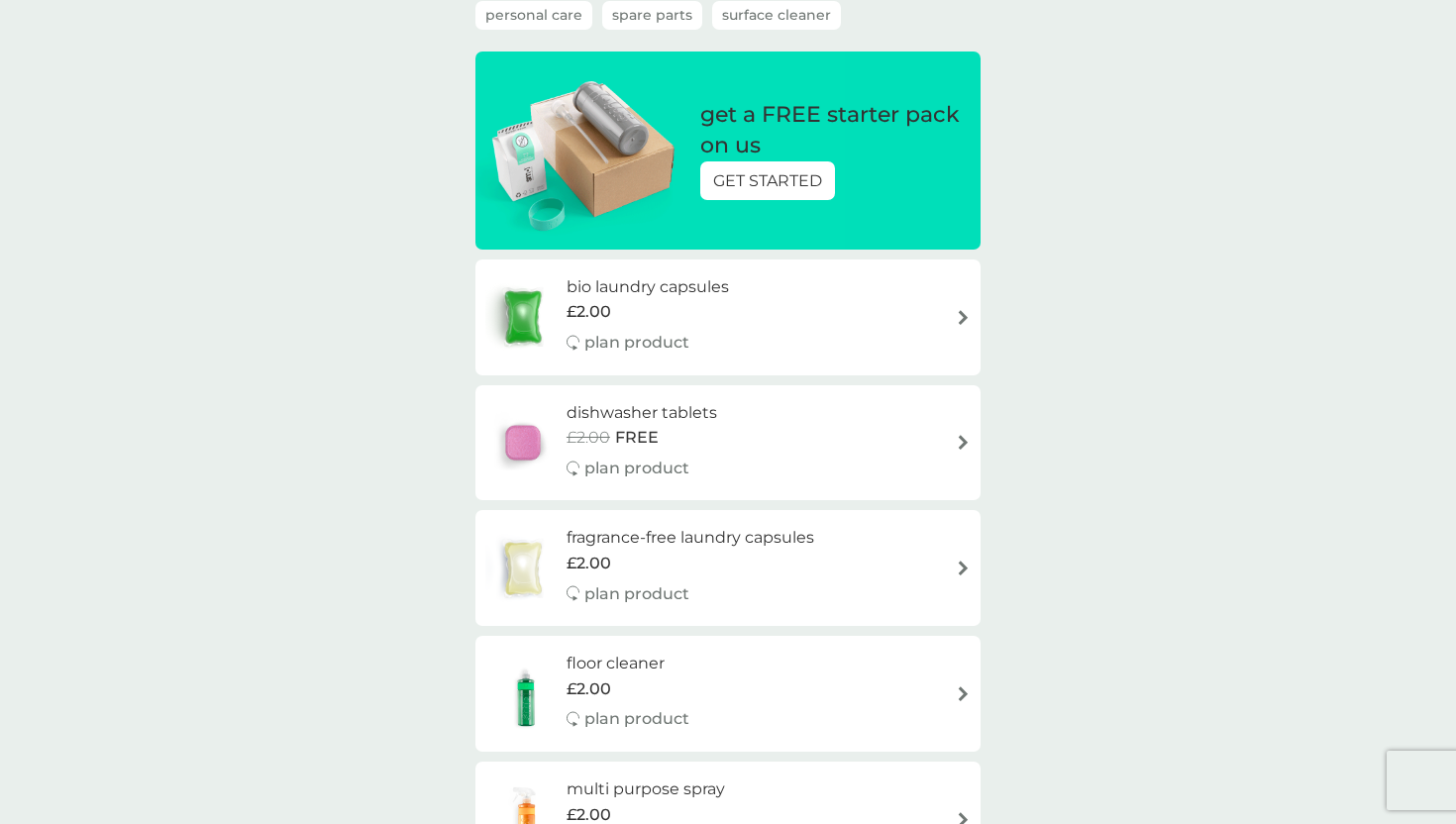 click on "GET STARTED" at bounding box center (768, 181) 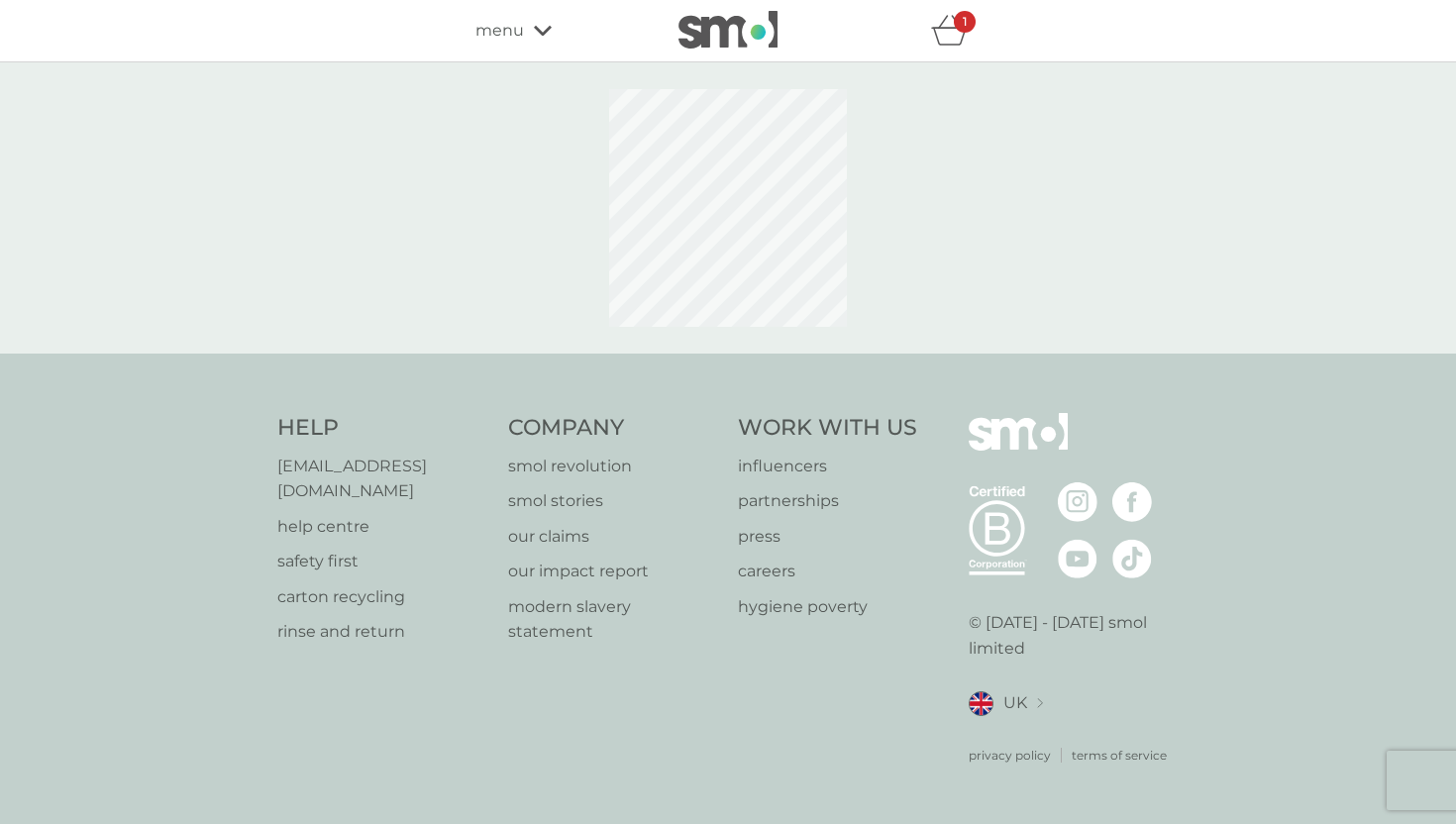 scroll, scrollTop: 0, scrollLeft: 0, axis: both 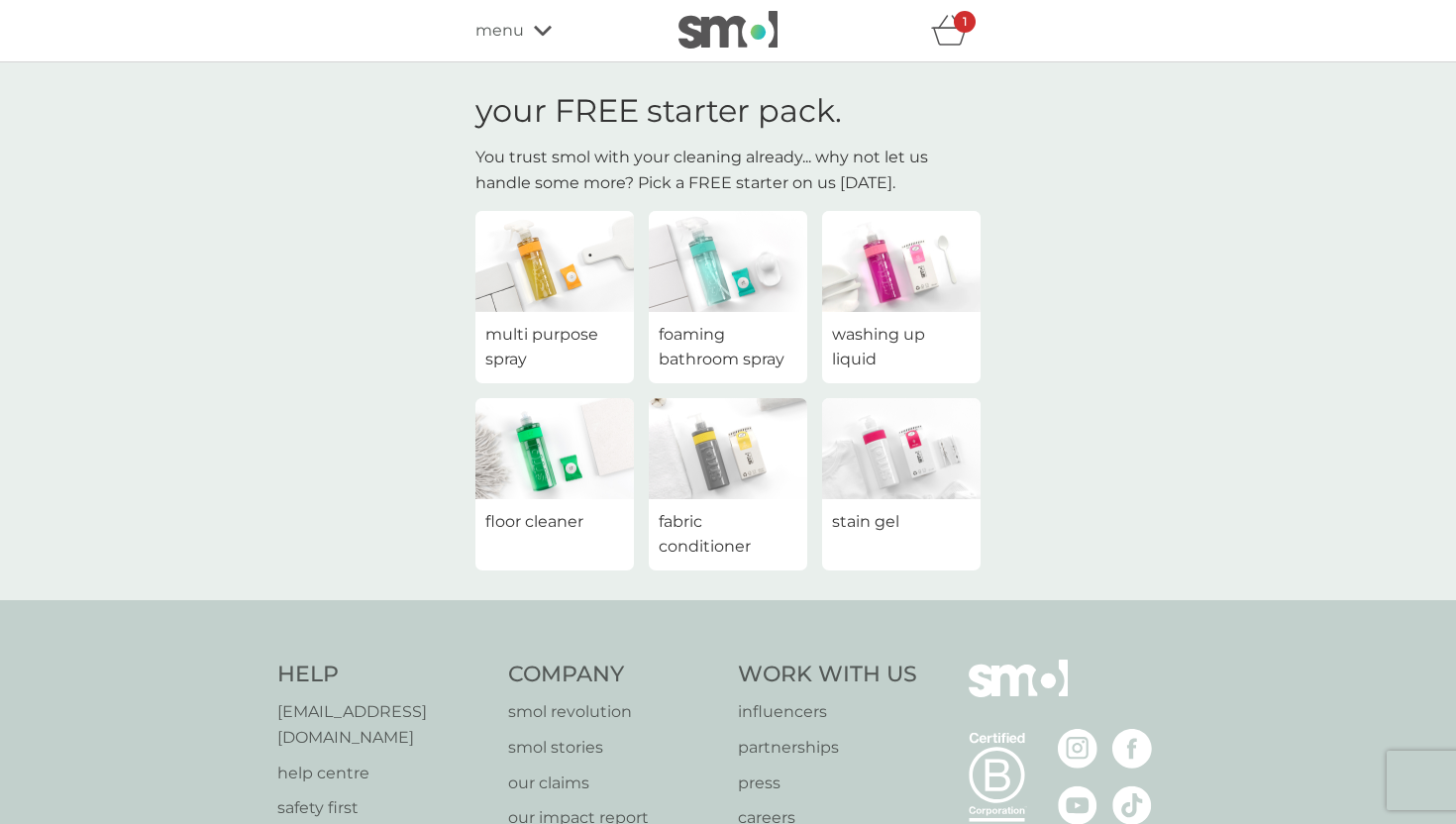 click on "washing up liquid" at bounding box center (901, 347) 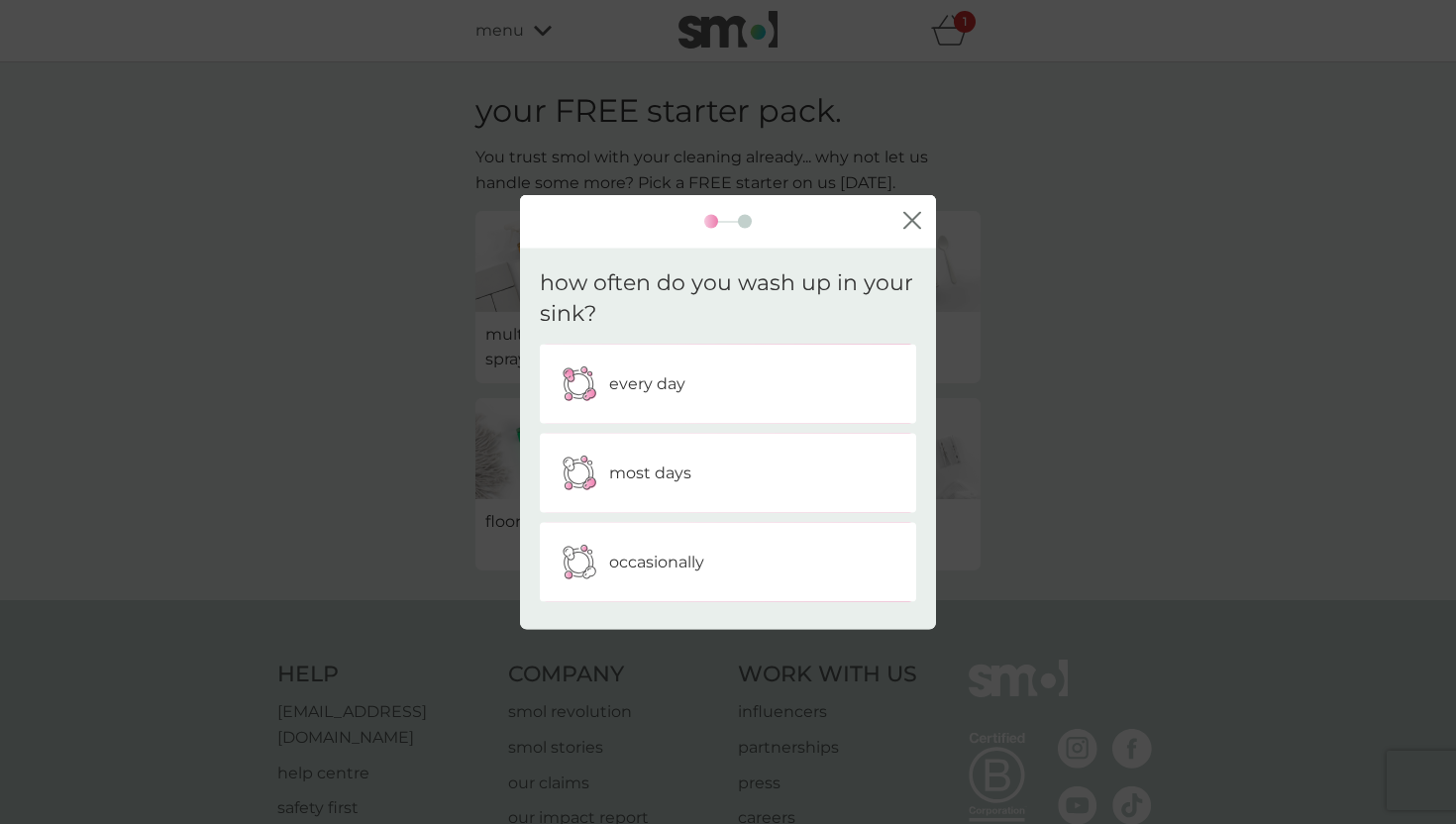 click on "most days" at bounding box center [728, 472] 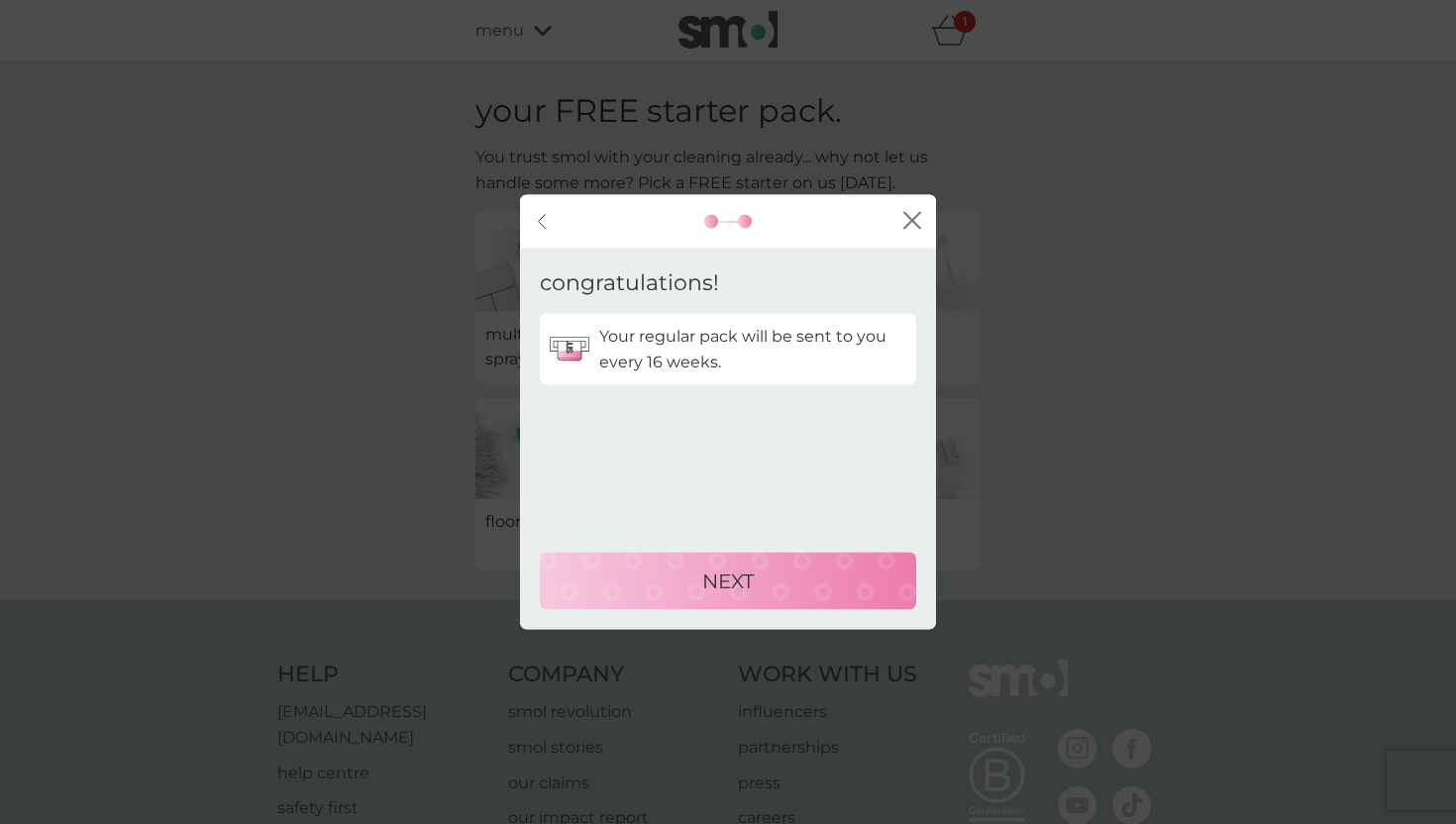 click on "NEXT" at bounding box center [728, 581] 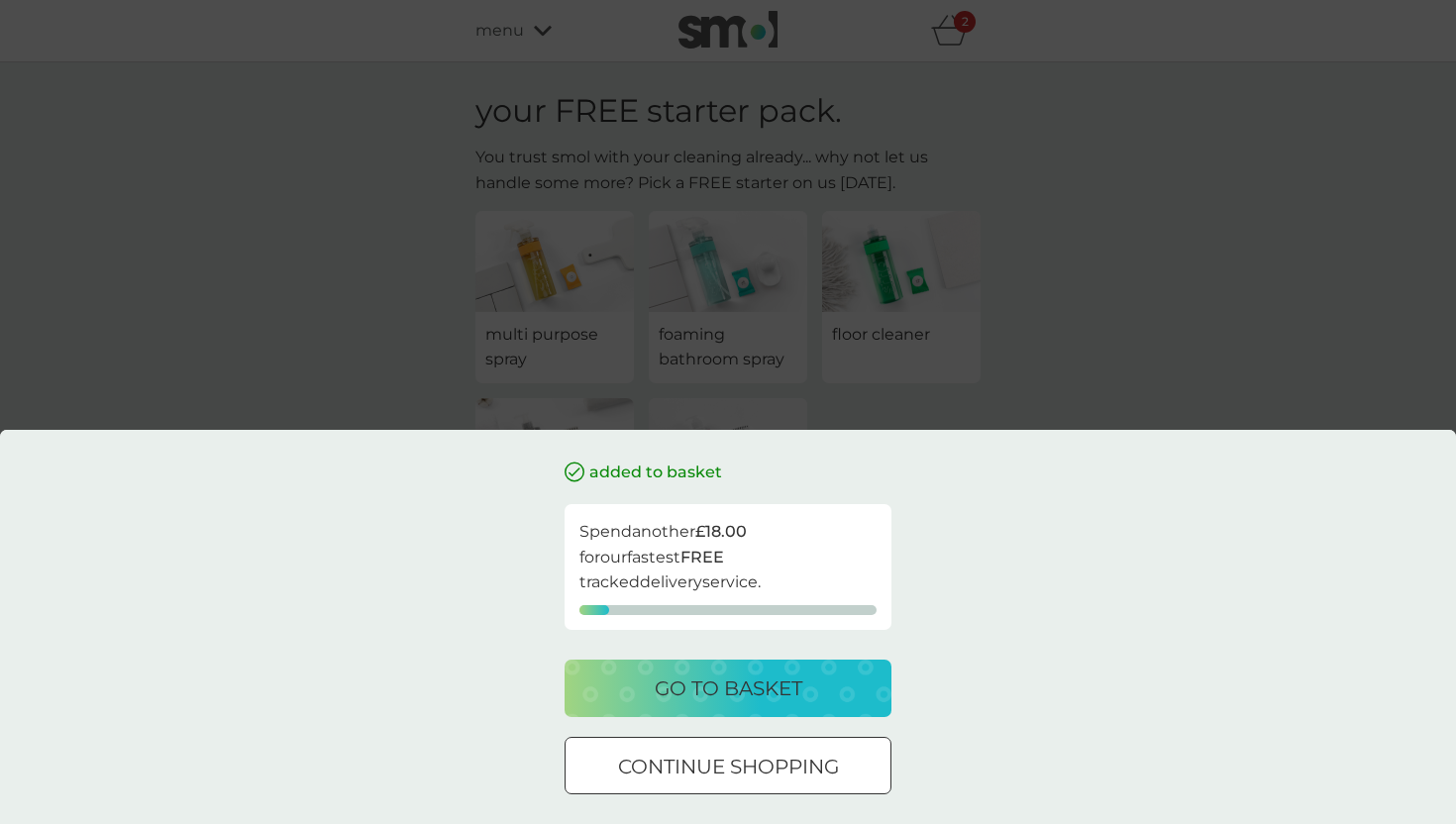 click on "go to basket" at bounding box center [728, 688] 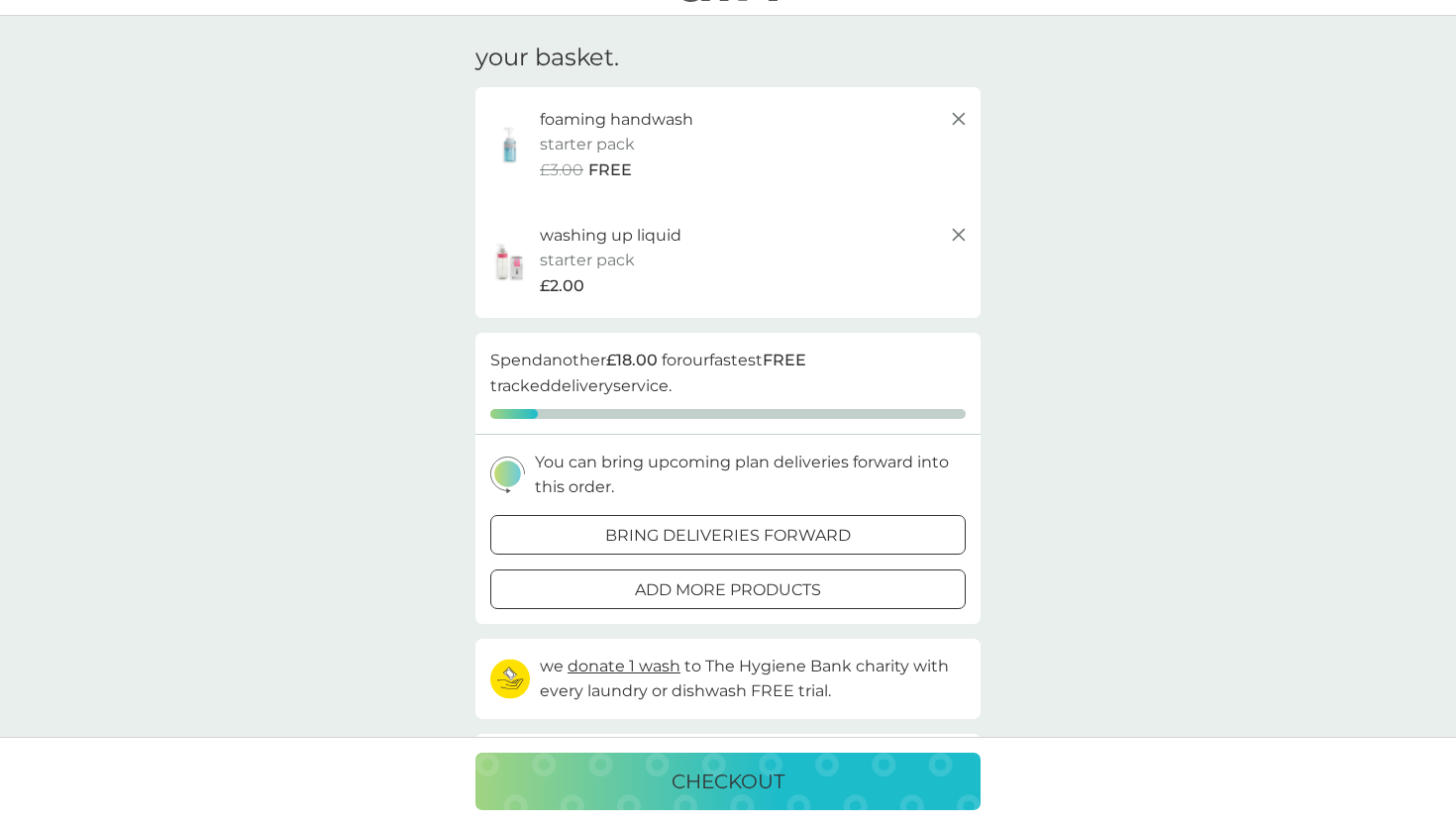 scroll, scrollTop: 0, scrollLeft: 0, axis: both 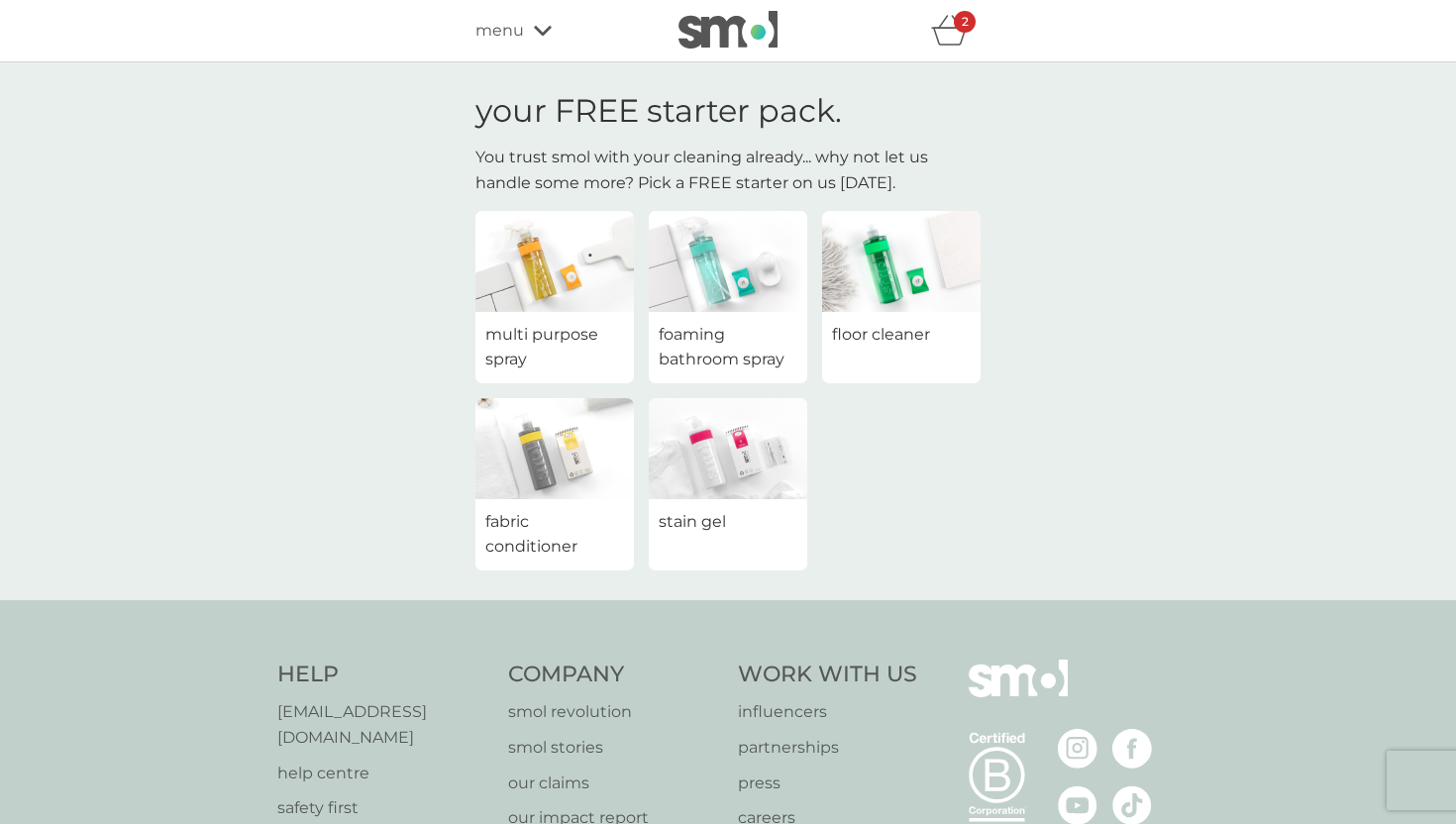 click at bounding box center [728, 30] 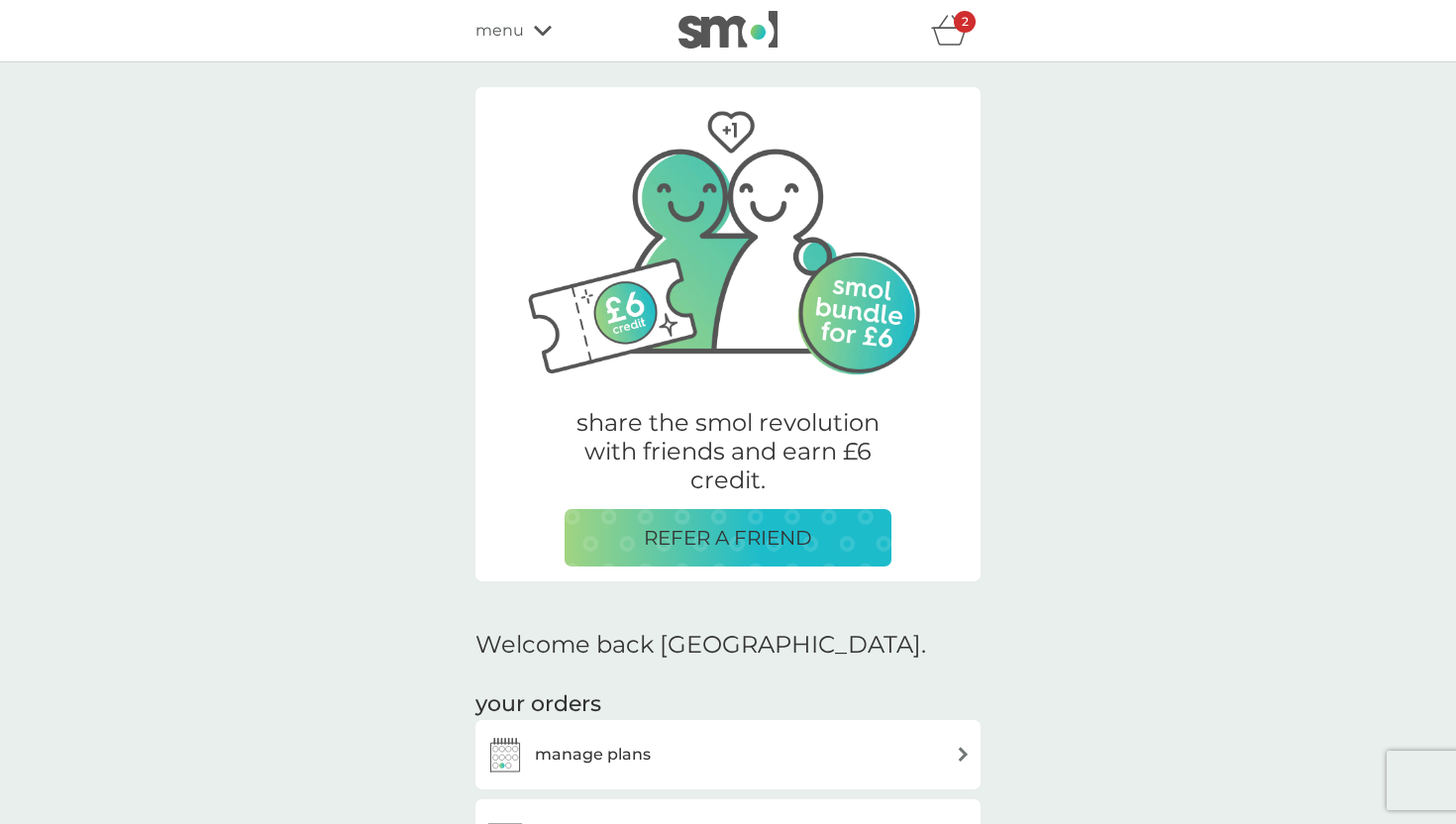 click on "menu" at bounding box center [560, 31] 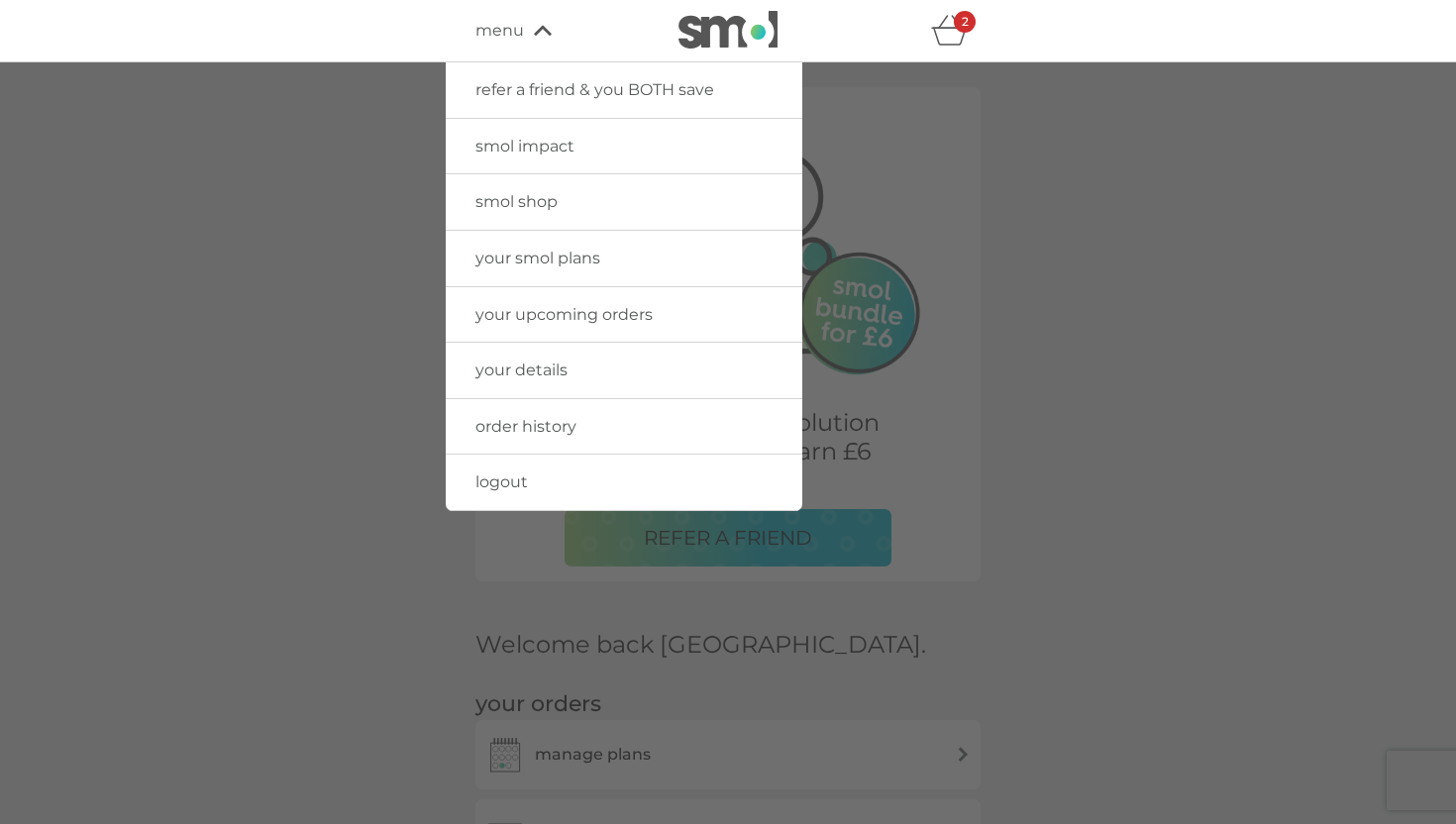 click on "smol shop" at bounding box center [516, 201] 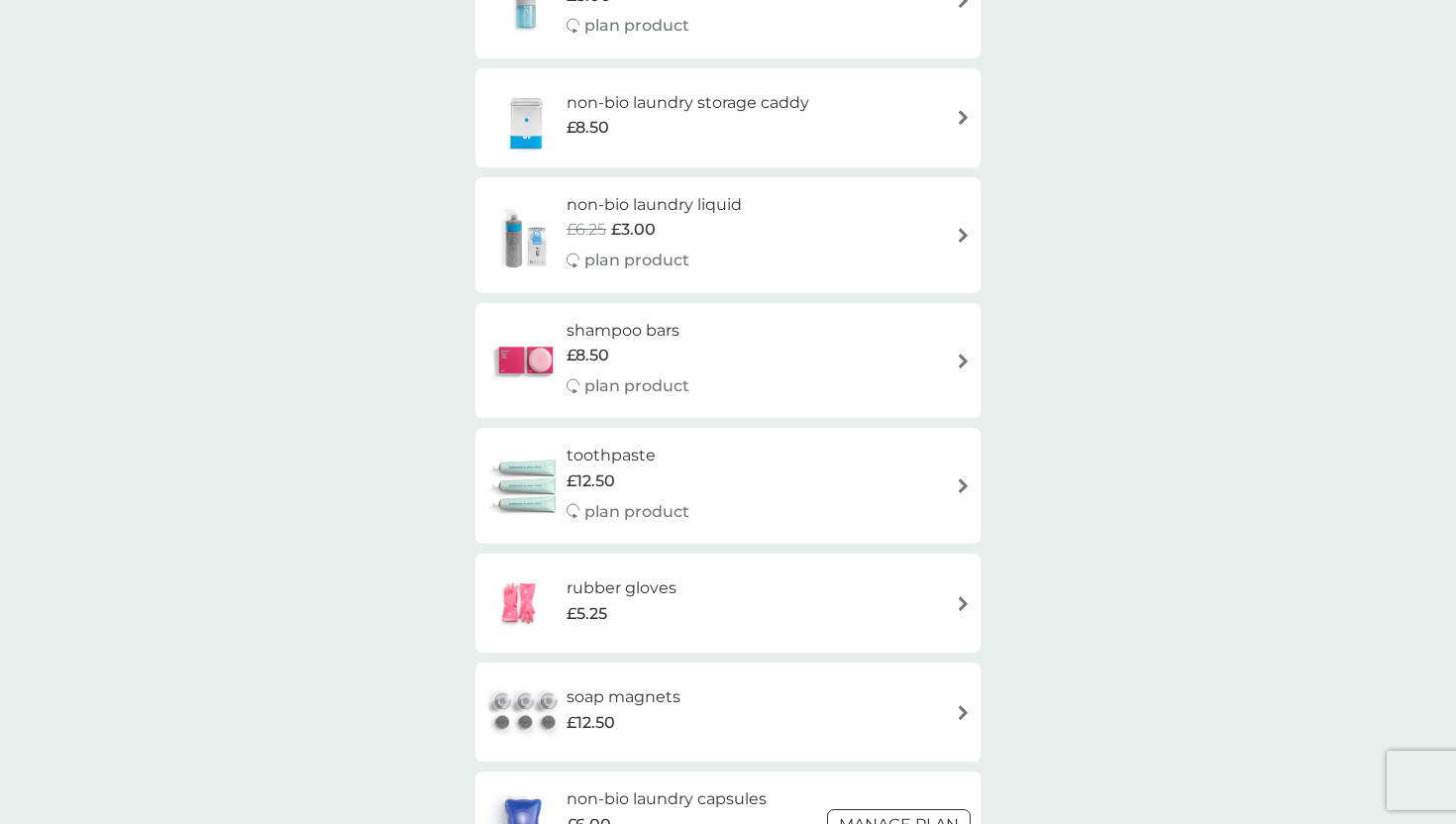 scroll, scrollTop: 2621, scrollLeft: 0, axis: vertical 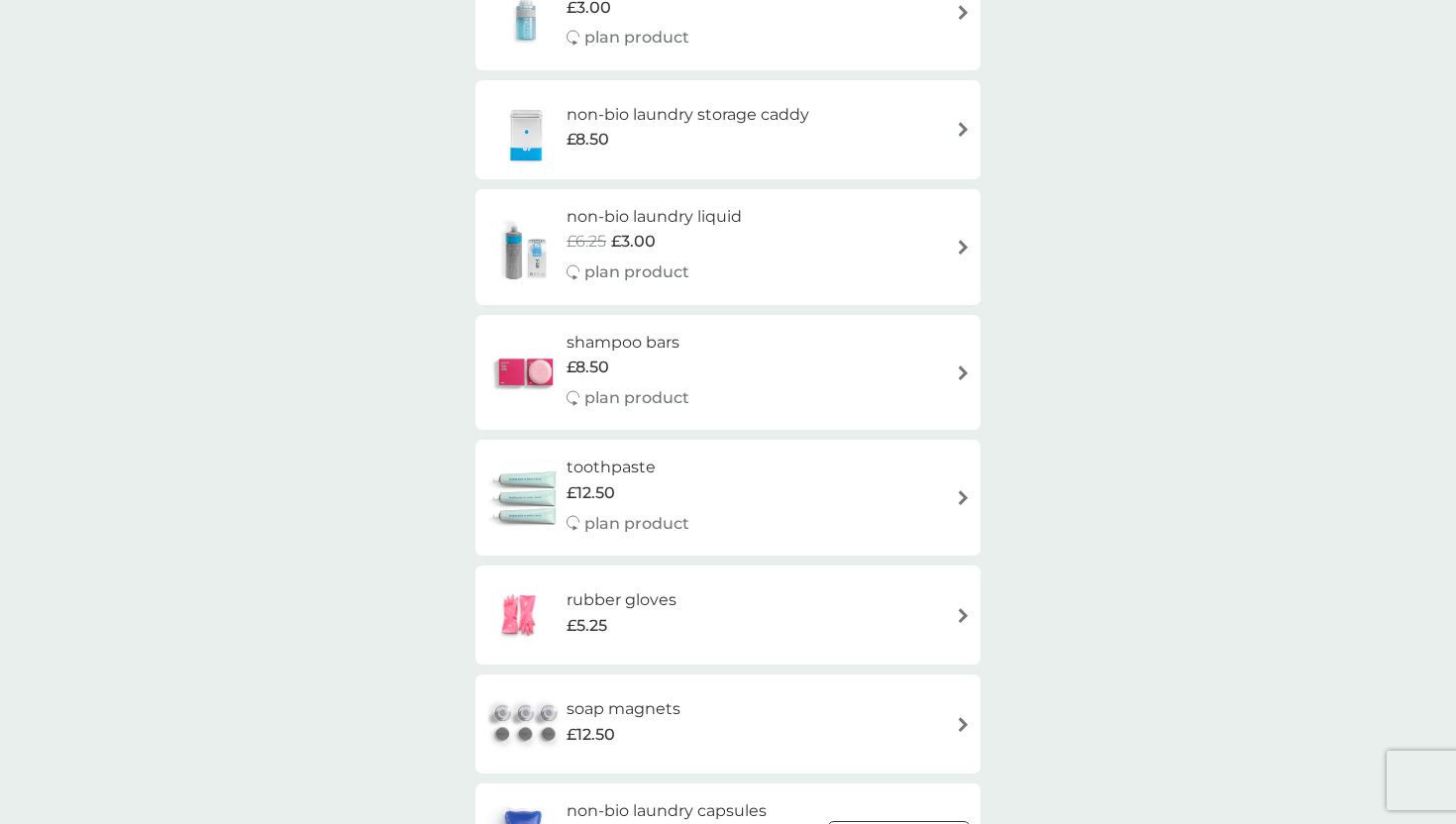 click on "soap magnets" at bounding box center [623, 709] 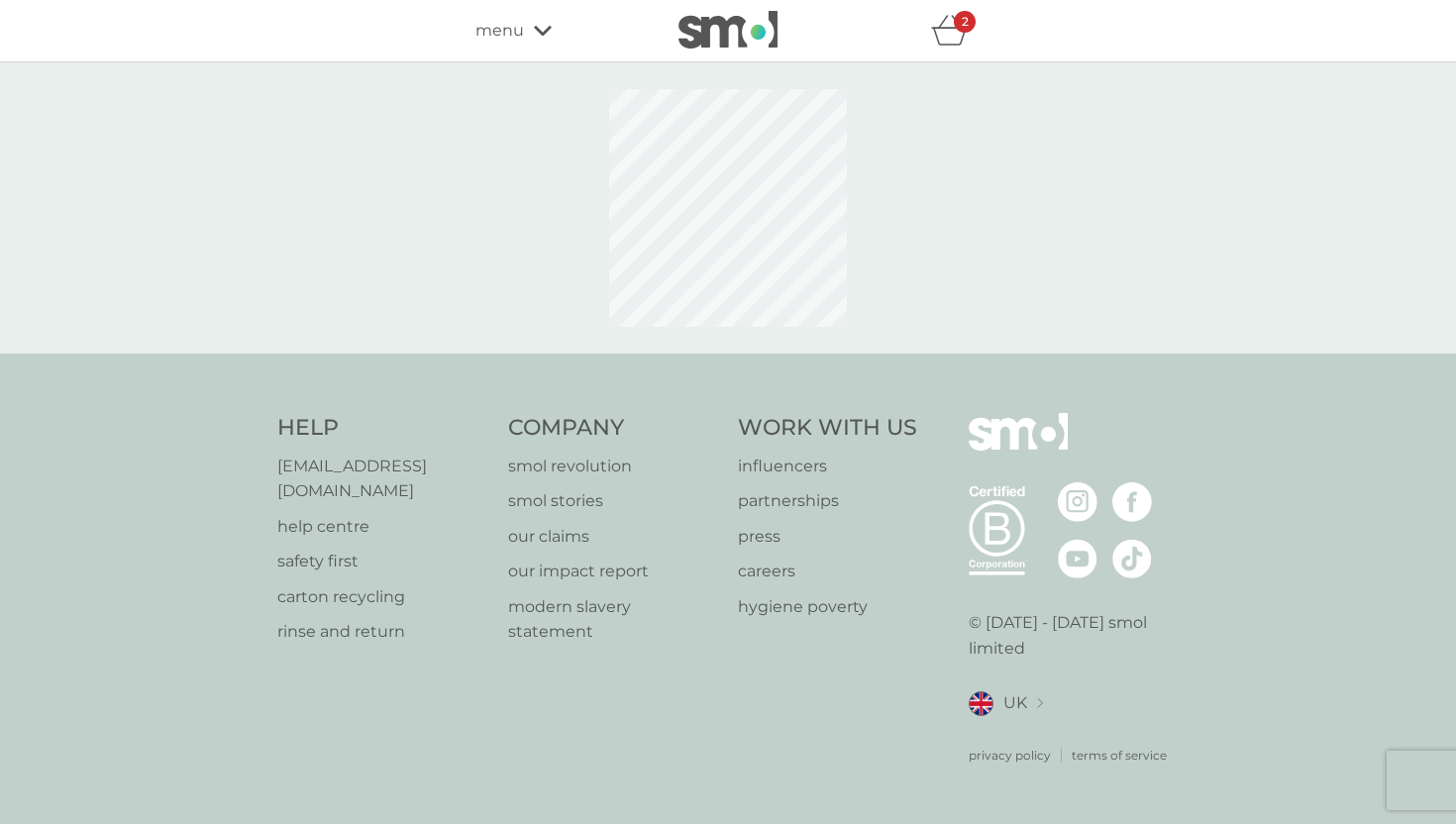 scroll, scrollTop: 0, scrollLeft: 0, axis: both 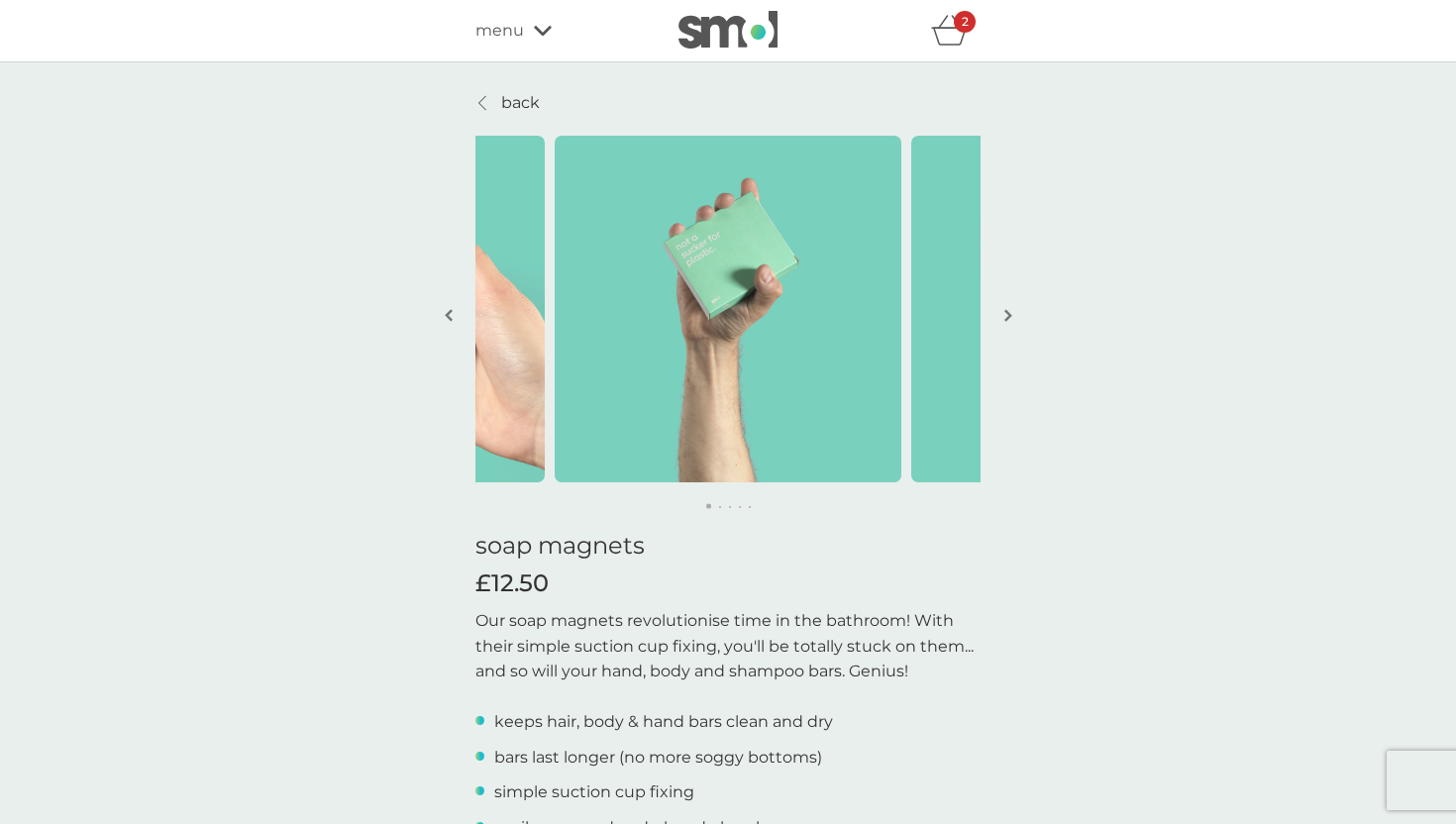 click on "back soap magnets £12.50 Our soap magnets revolutionise time in the bathroom! With their simple suction cup fixing, you'll be totally stuck on them... and so will your hand, body and shampoo bars. Genius! keeps hair, body & hand bars clean and dry bars last longer (no more soggy bottoms) simple suction cup fixing easily removed and placed elsewhere protects surfaces from soap scum silicone cover protects from rust 1 ADD TO BASKET great for you. Makes ditching plastic SO EASY! Our soap magnets help you move from liquids to solids! Suddenly bar soaps for hands, body and hair seem simple! And they're always right where you left them. No more soggy bottoms or soap scum on surfaces and NO MORE PLASTIC! Fixes easily to surfaces Reusable soap button Keep the claw button magnet when your soap bar runs out and simply stick it into your next bar. We love that new bar moment! Fair price promise better for our planet. No more plastic bottles Soaps last longer testimonials. Over 25k 5* reviews on Feefo Great products ." at bounding box center [728, 1134] 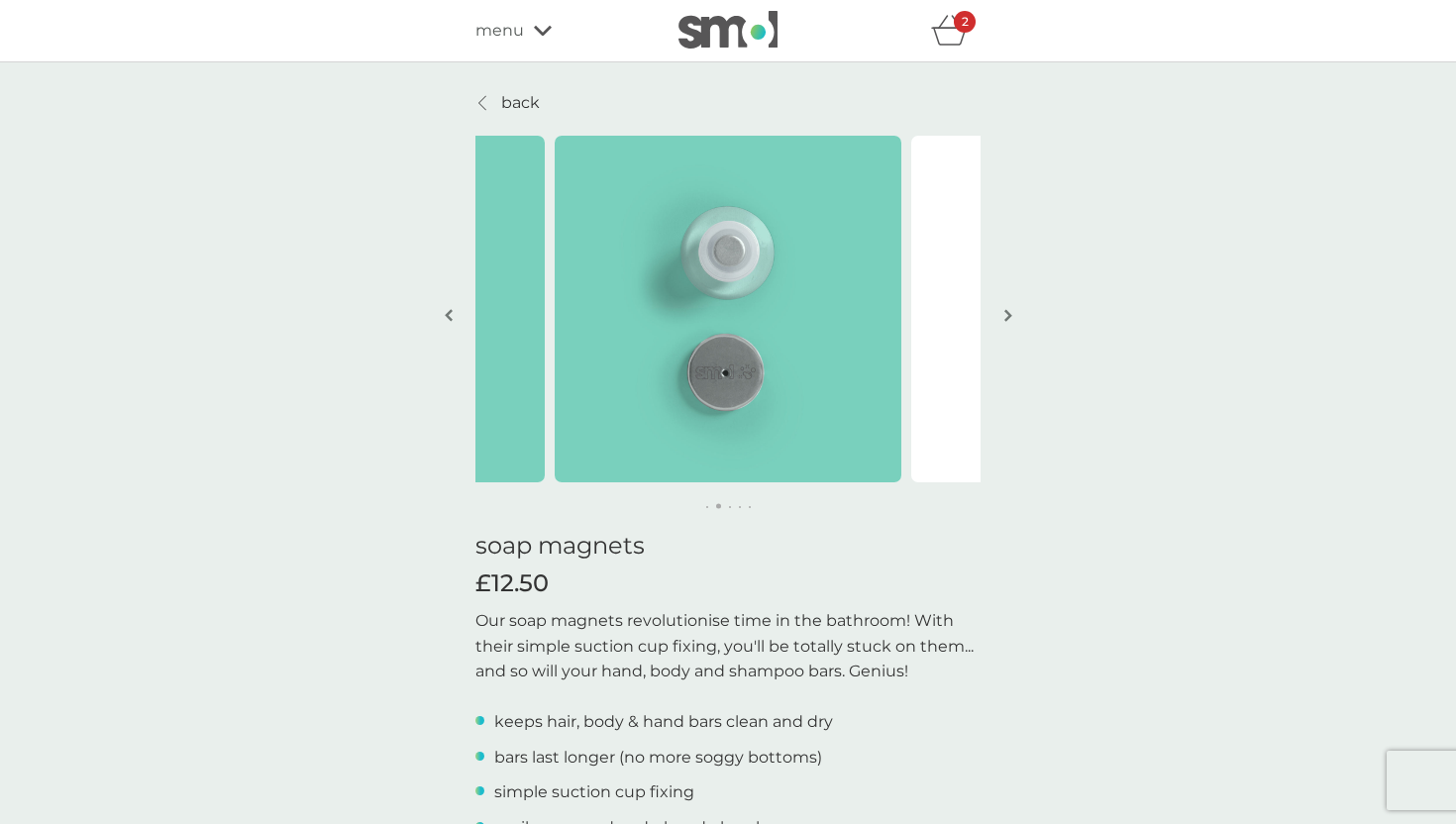 click at bounding box center [1007, 317] 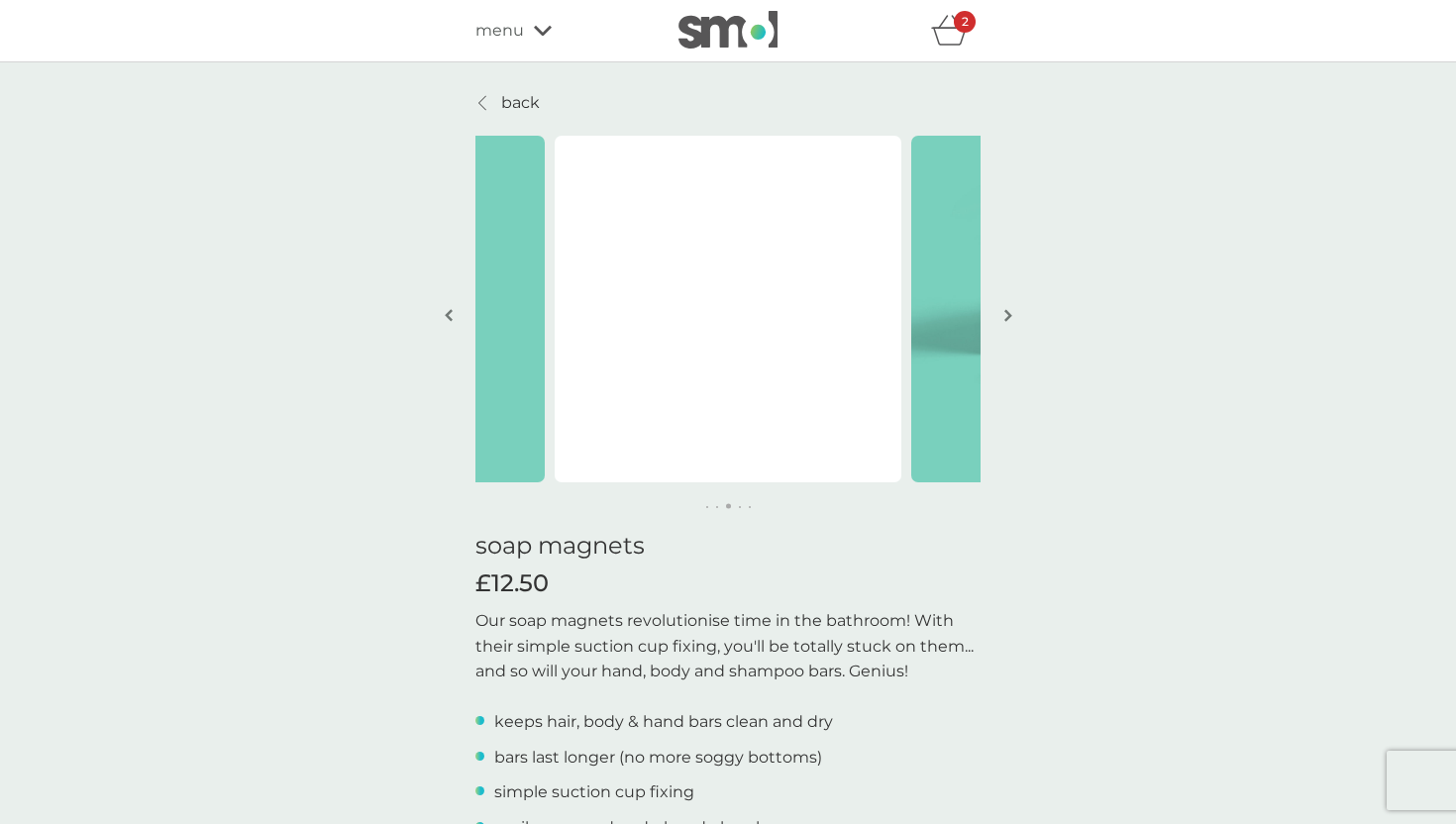 click at bounding box center (1007, 317) 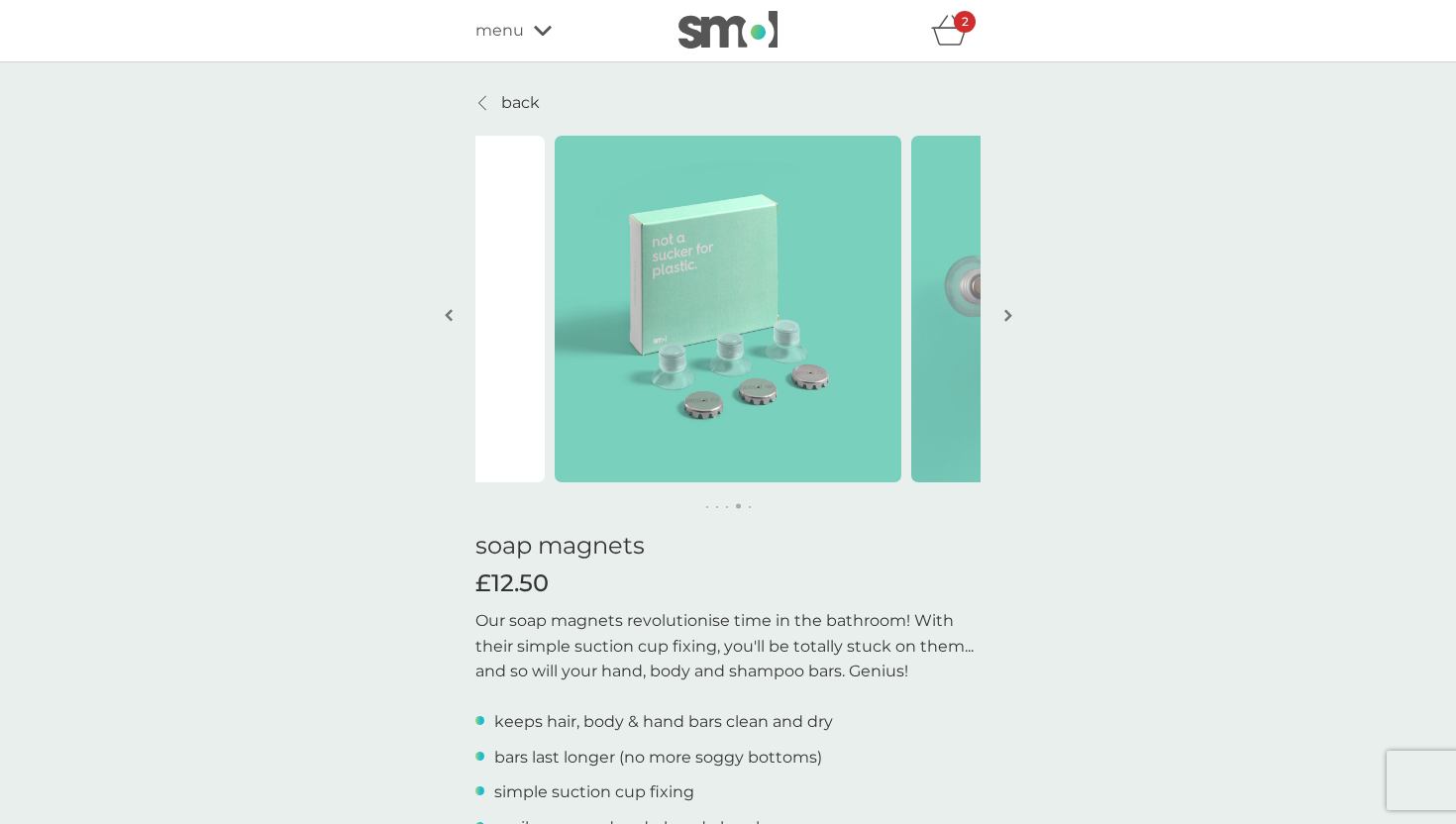 click at bounding box center (1007, 317) 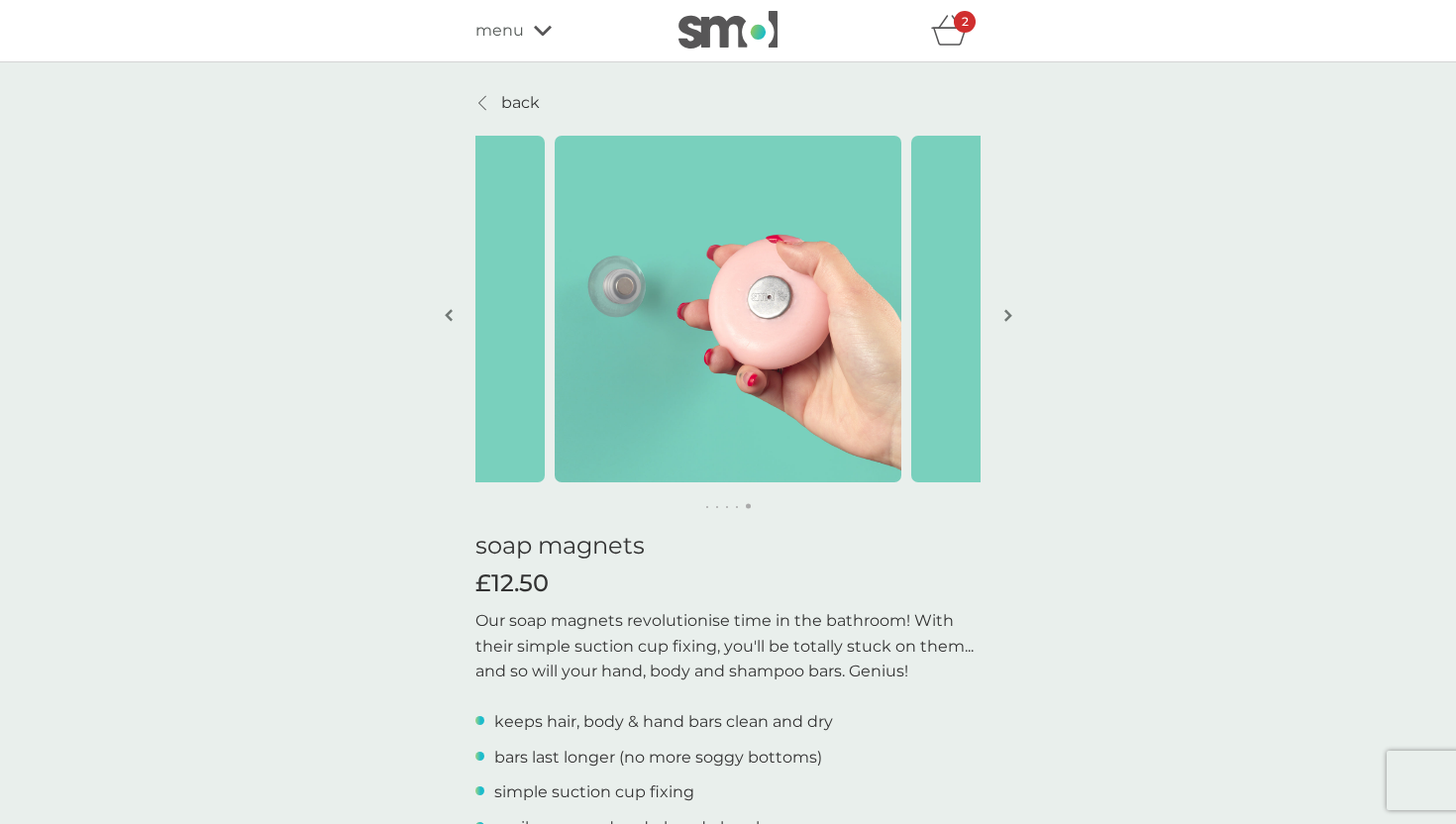 click at bounding box center (1007, 317) 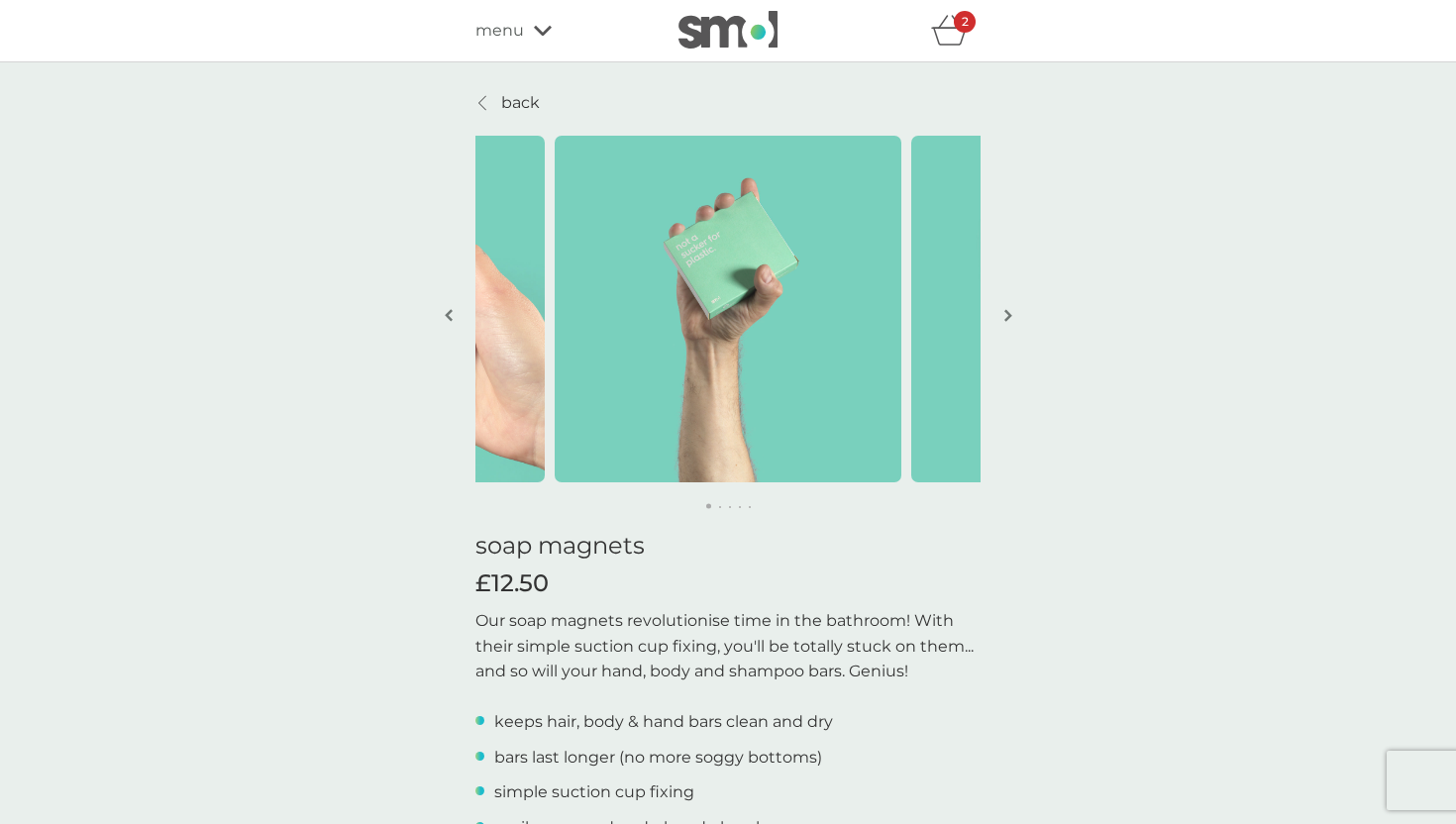 click at bounding box center [1007, 317] 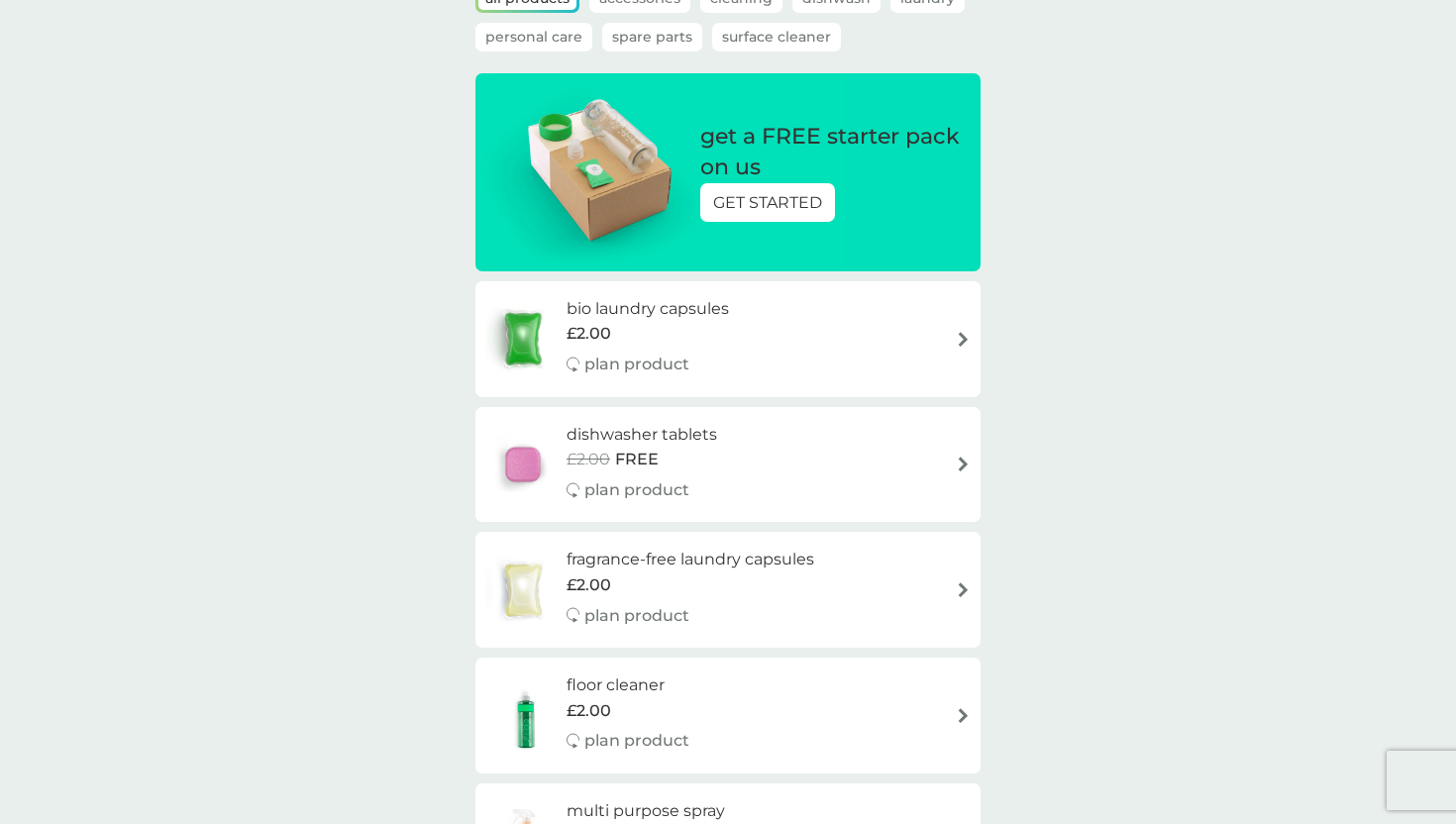 scroll, scrollTop: 0, scrollLeft: 0, axis: both 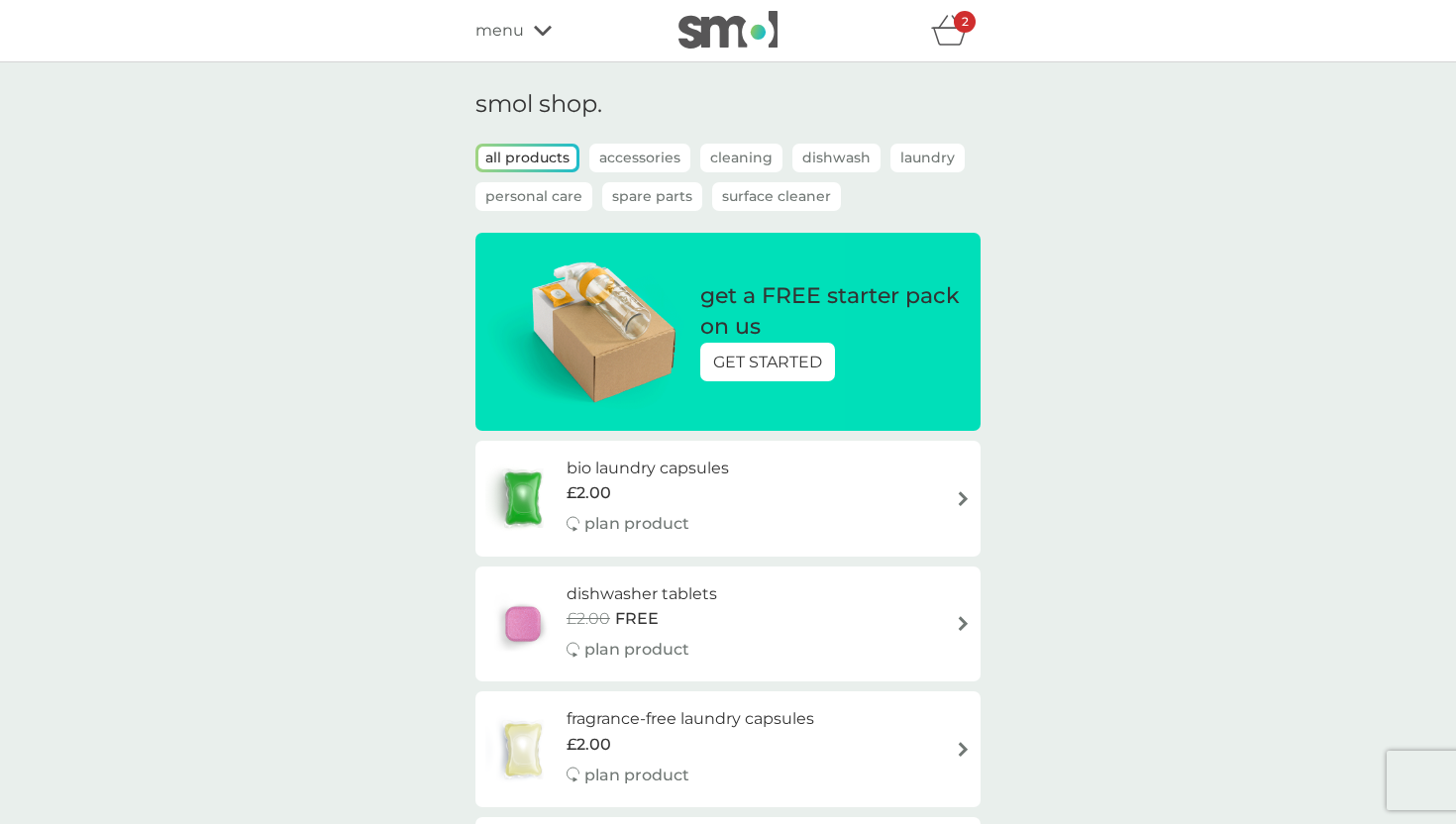 click 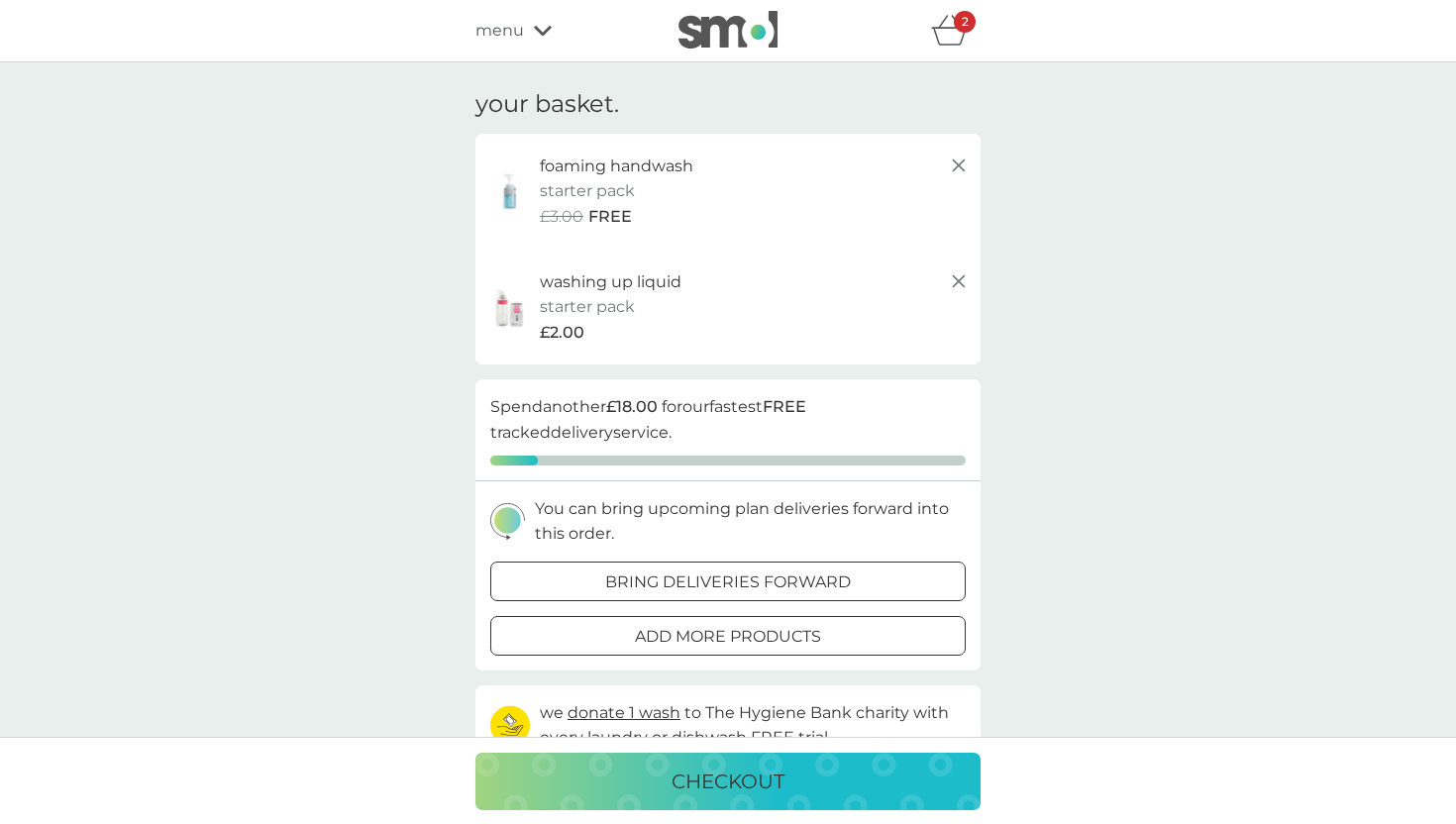 click on "foaming handwash" at bounding box center [616, 166] 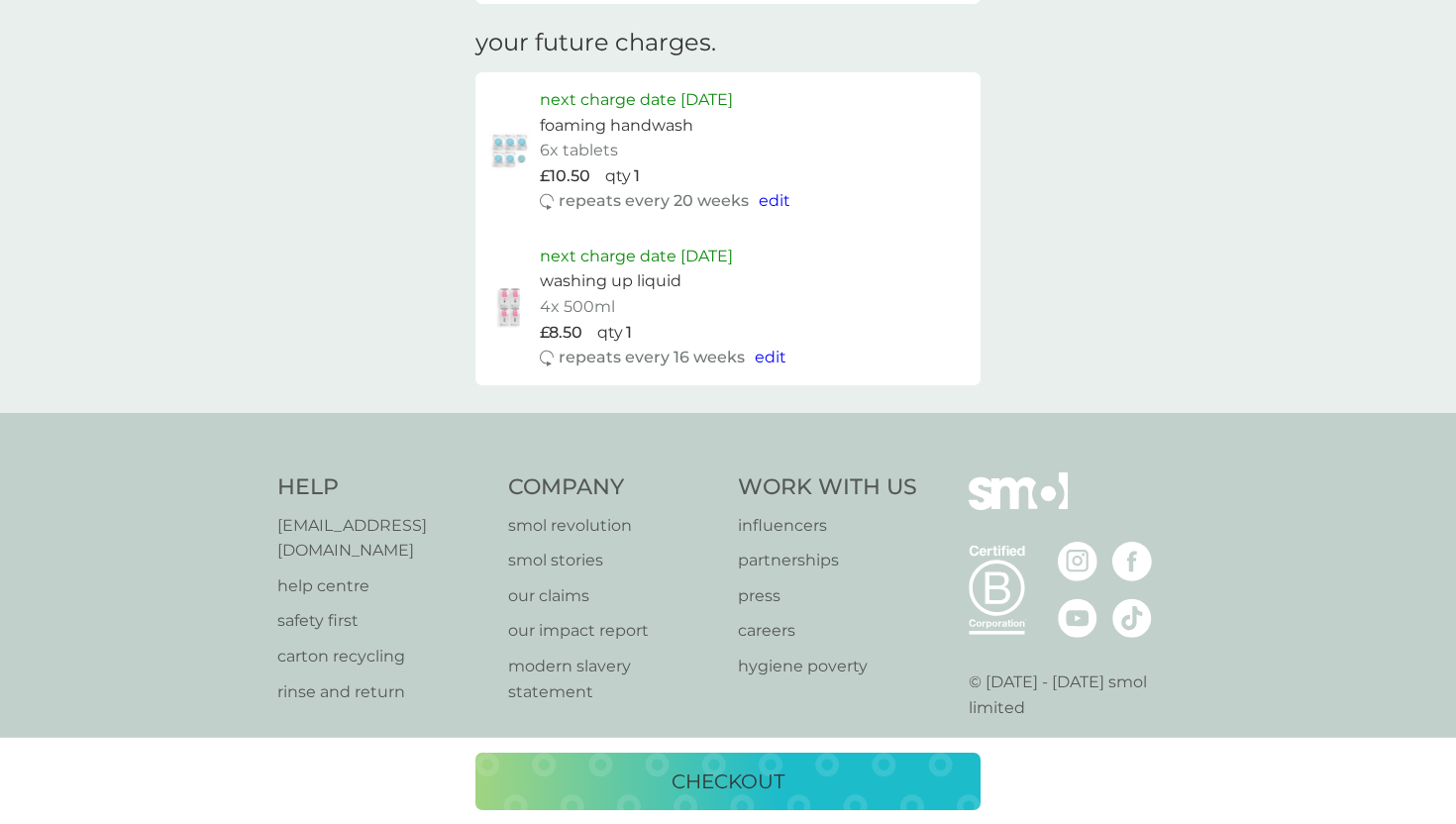 scroll, scrollTop: 908, scrollLeft: 0, axis: vertical 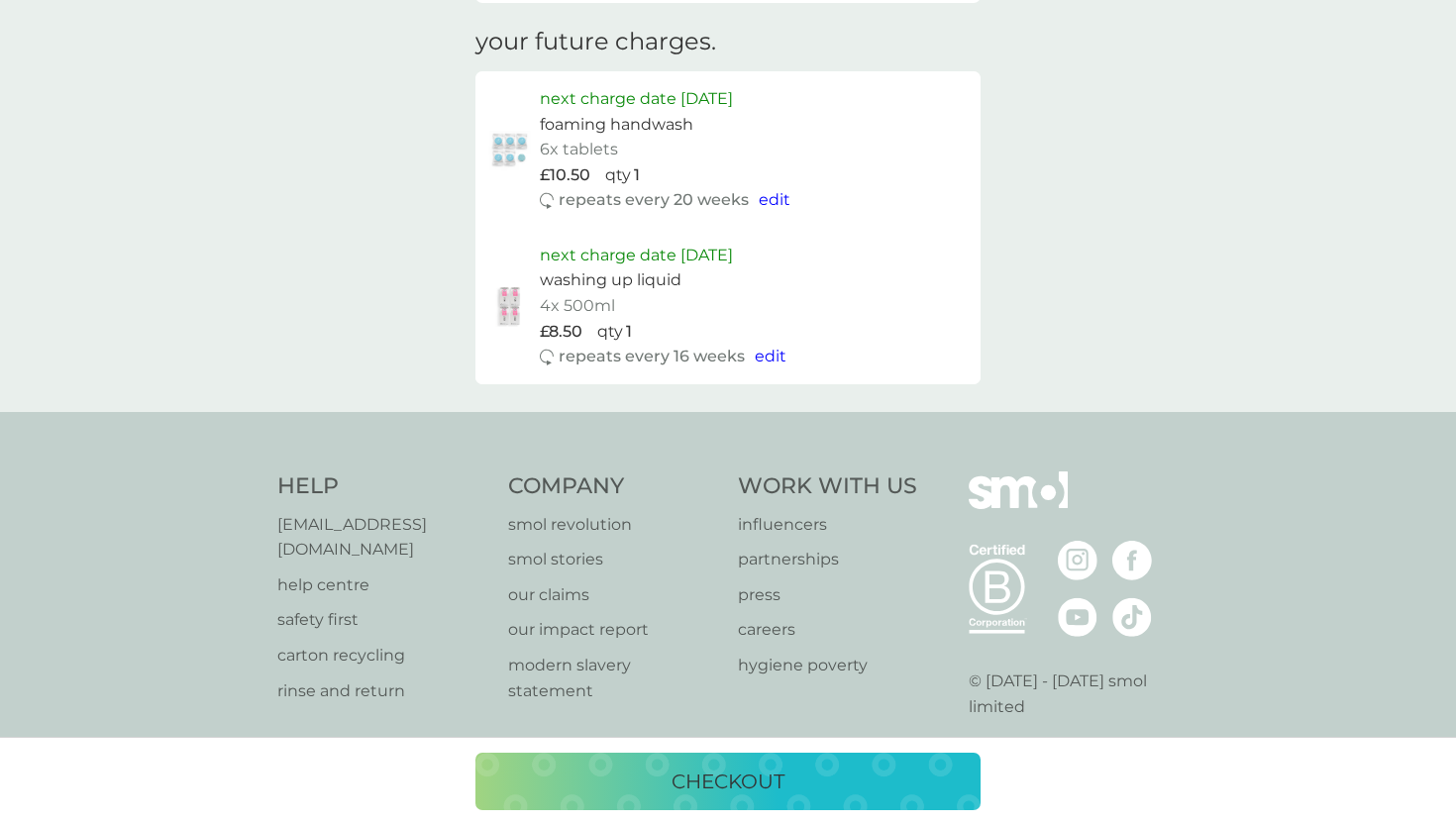 click on "checkout" at bounding box center (728, 781) 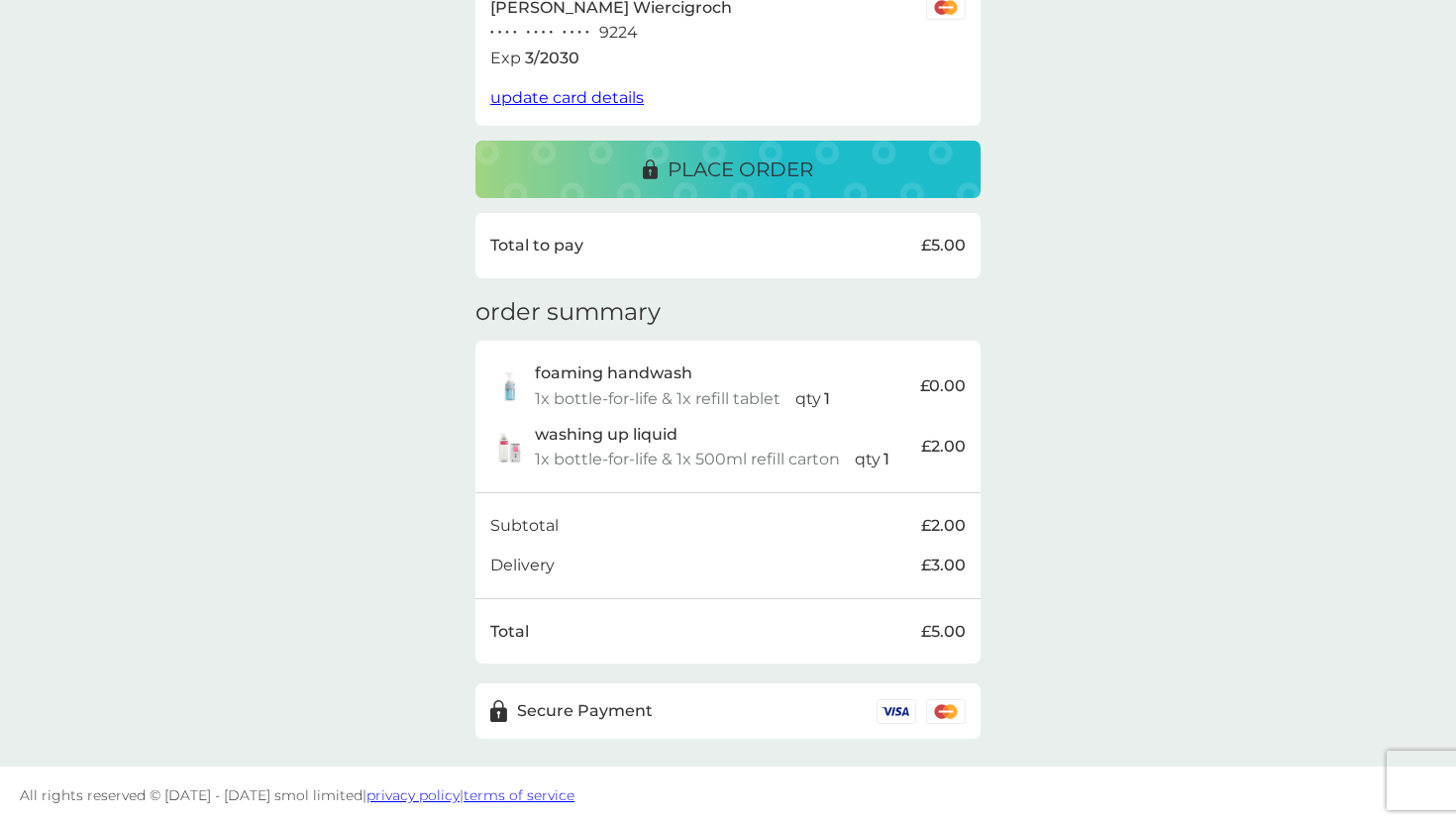 scroll, scrollTop: 266, scrollLeft: 0, axis: vertical 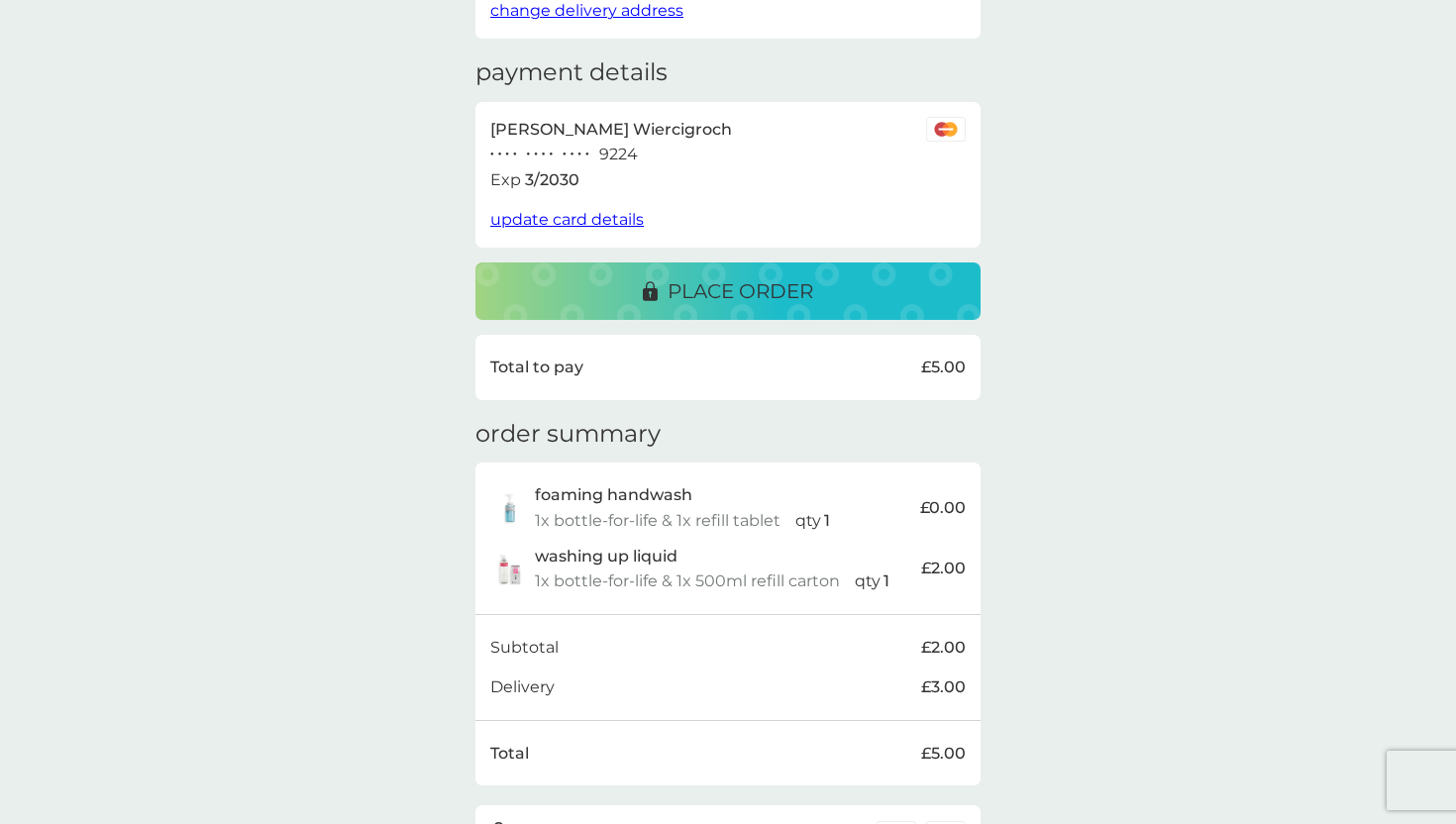 click on "place order" at bounding box center [740, 291] 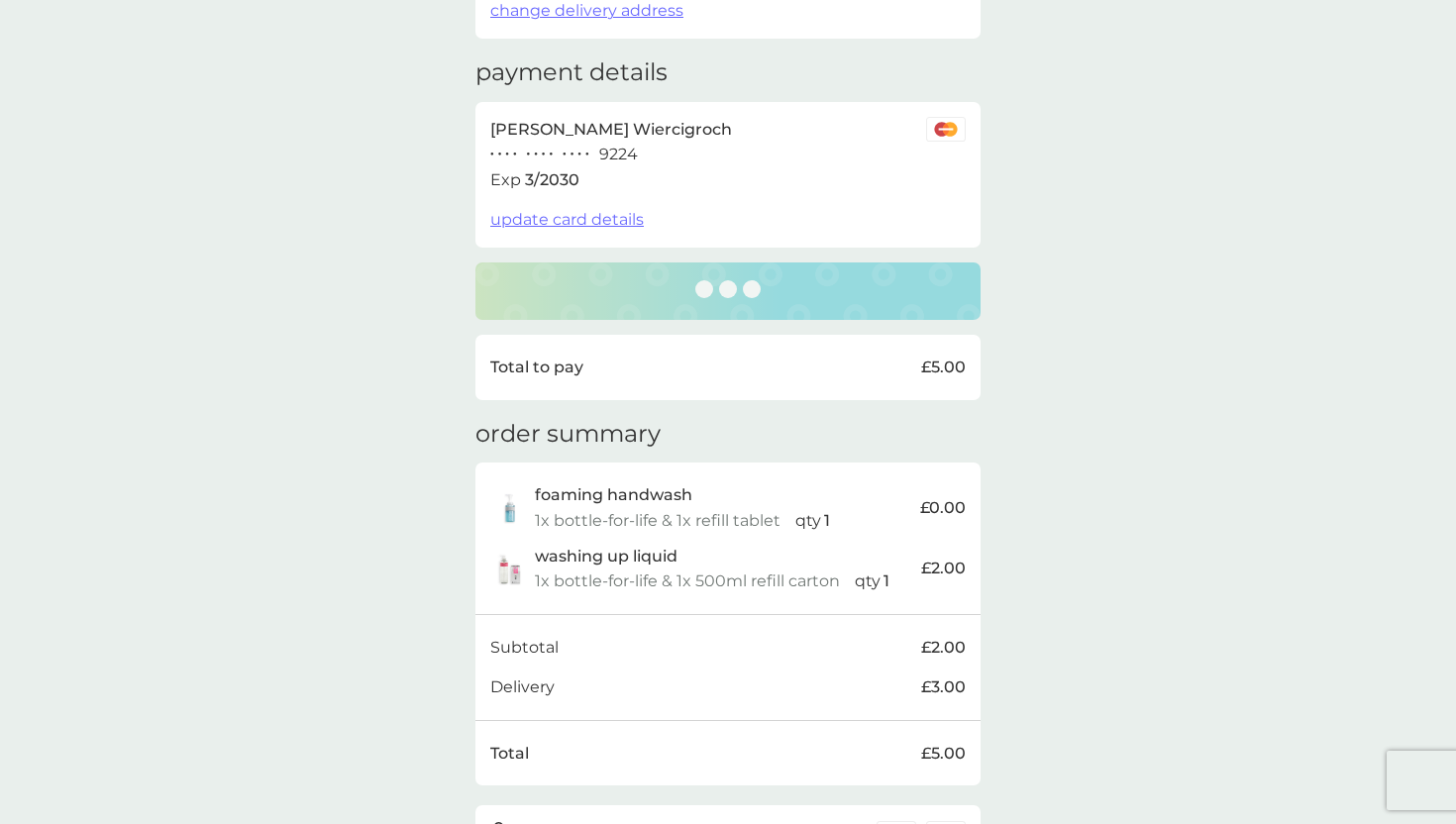 scroll, scrollTop: 0, scrollLeft: 0, axis: both 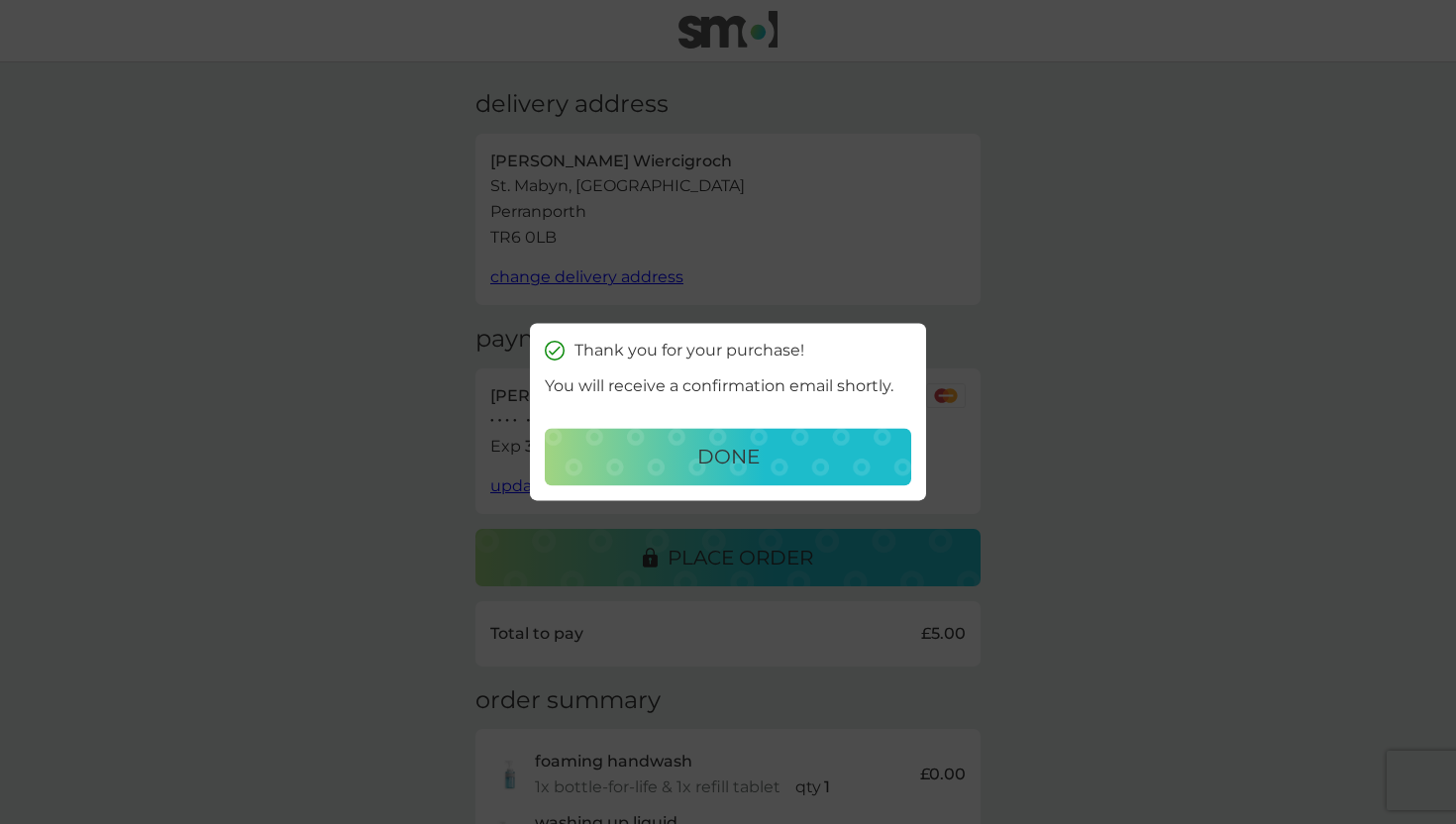 click on "done" at bounding box center (728, 458) 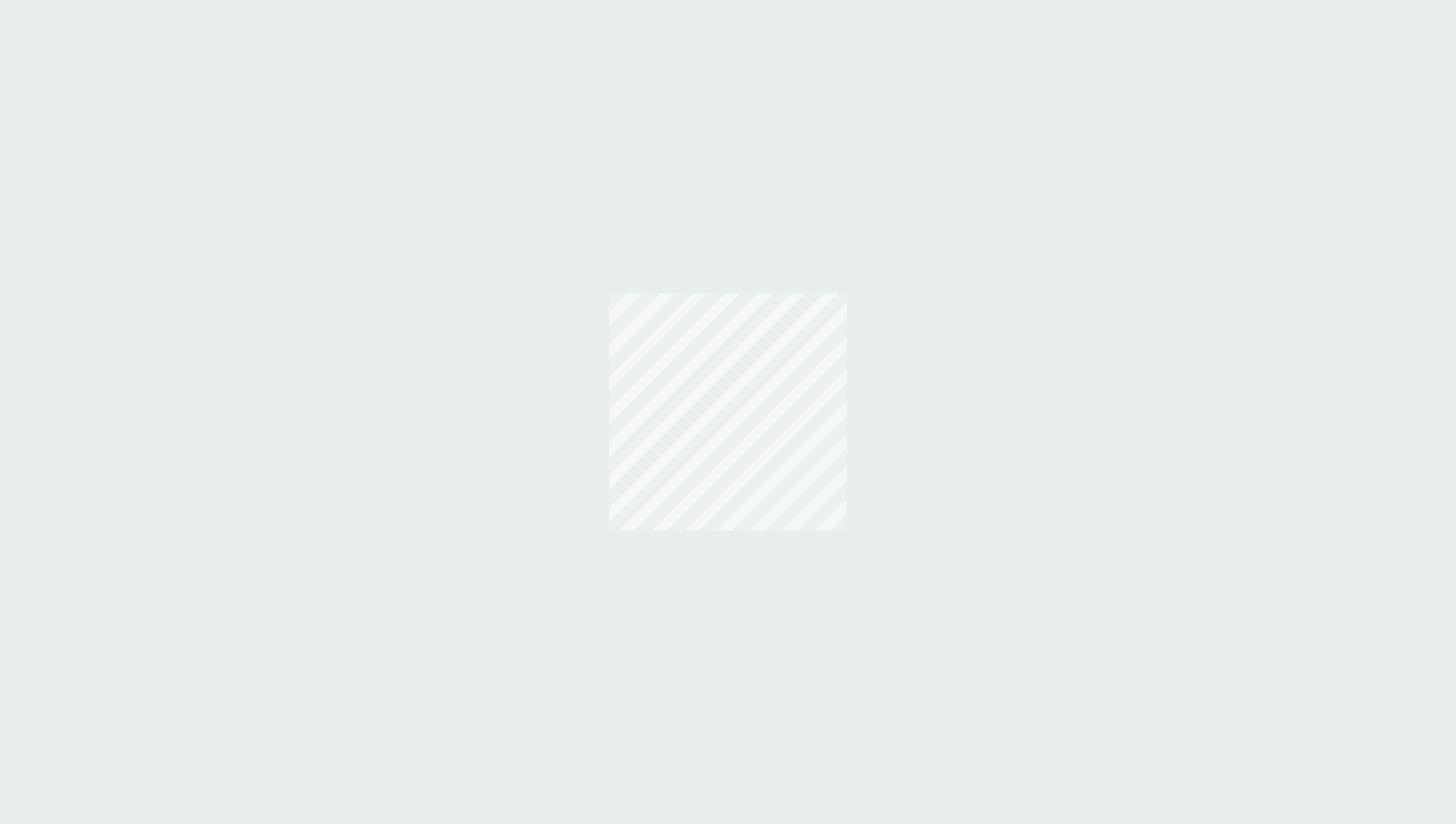 scroll, scrollTop: 0, scrollLeft: 0, axis: both 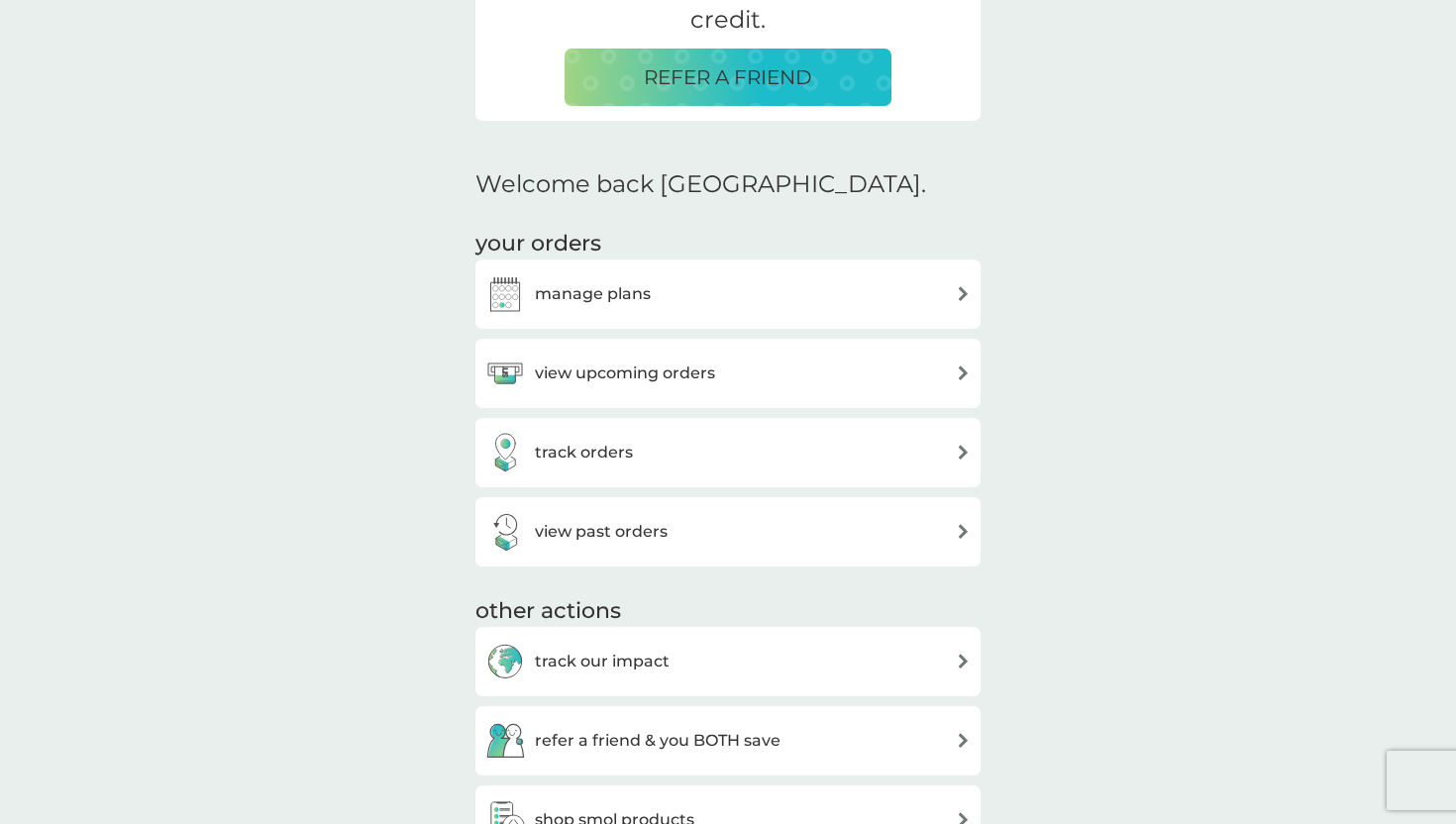 click on "manage plans" at bounding box center [592, 294] 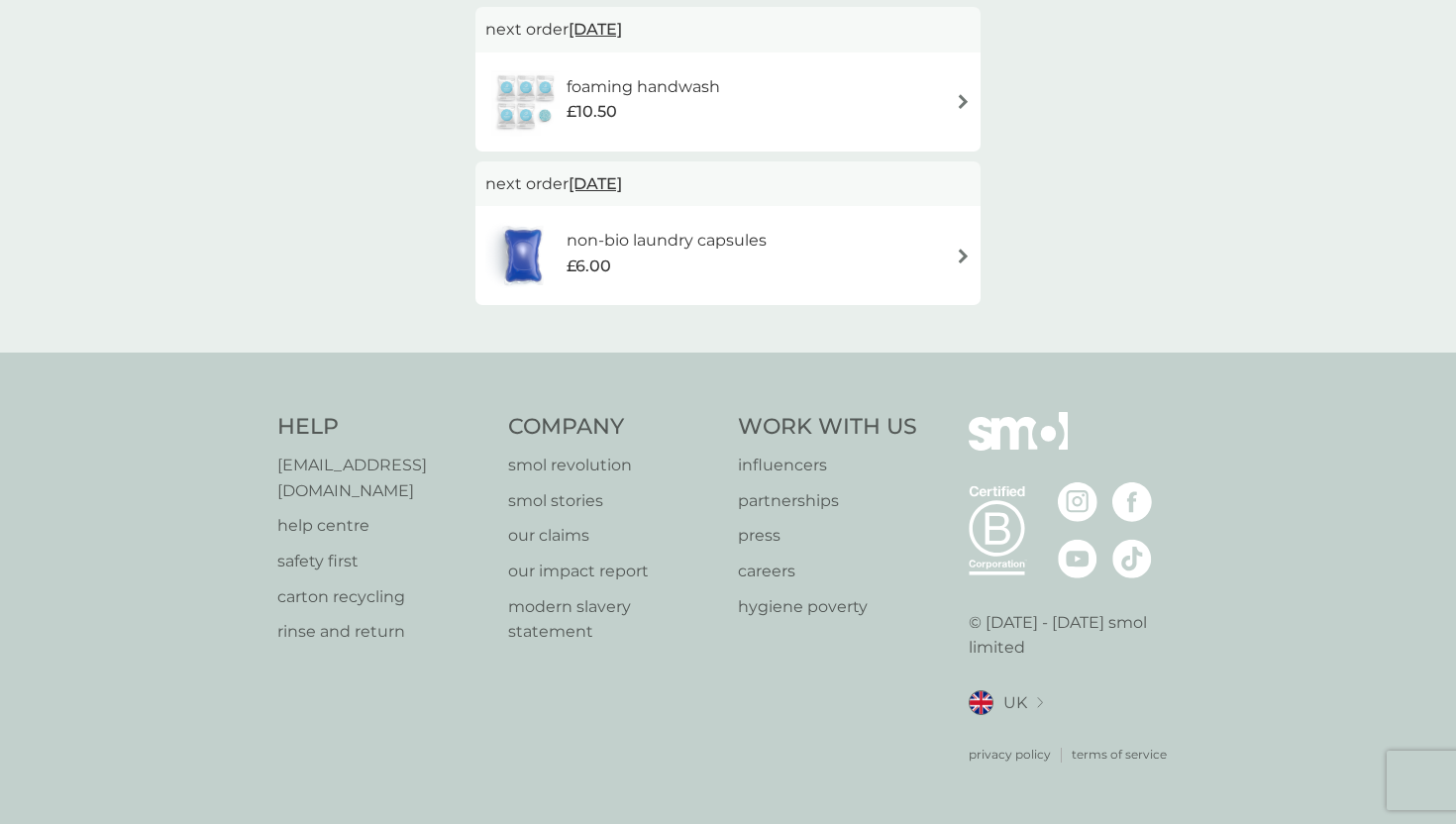 scroll, scrollTop: 0, scrollLeft: 0, axis: both 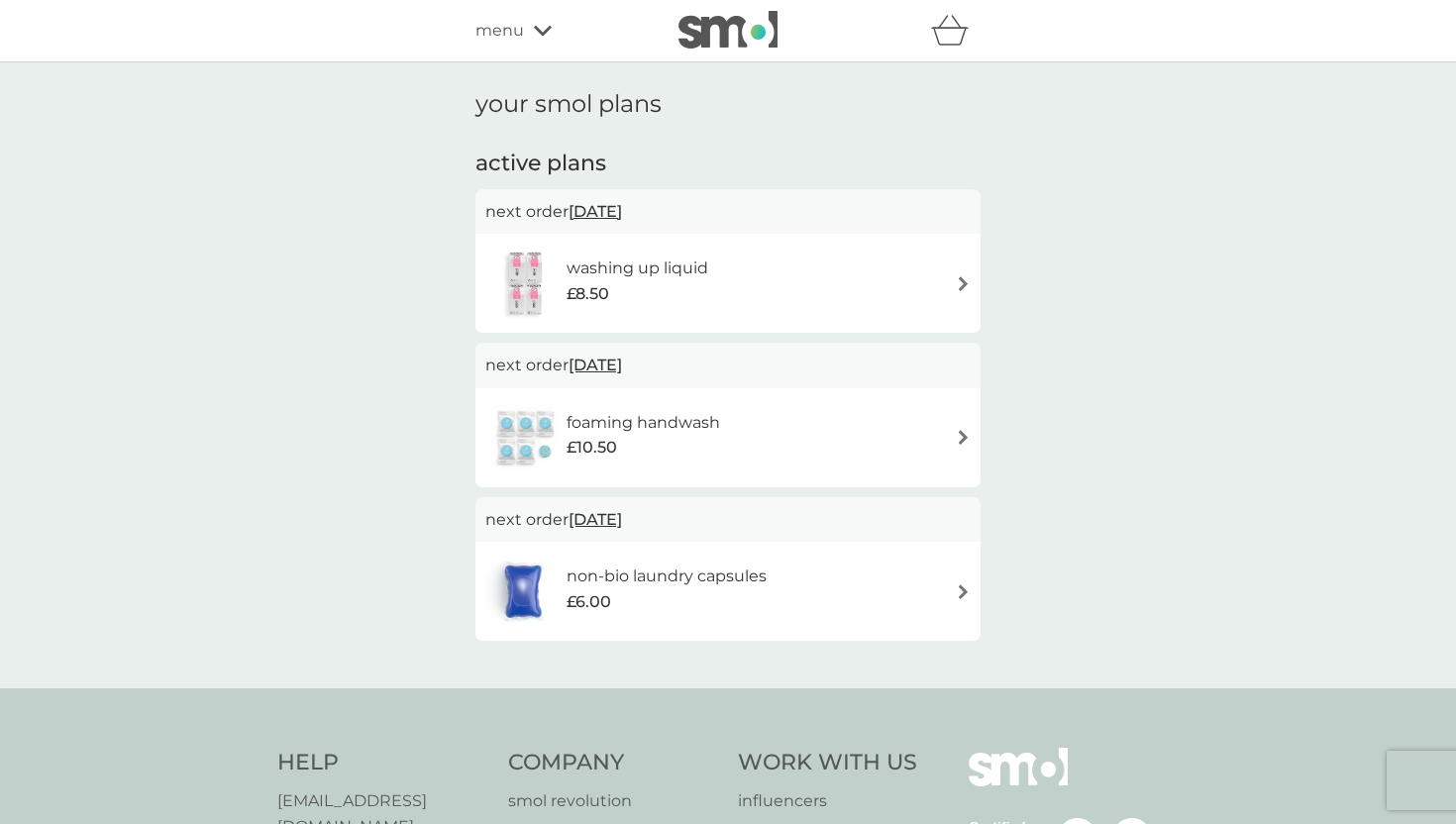 click on "27 Jul 2025" at bounding box center (595, 364) 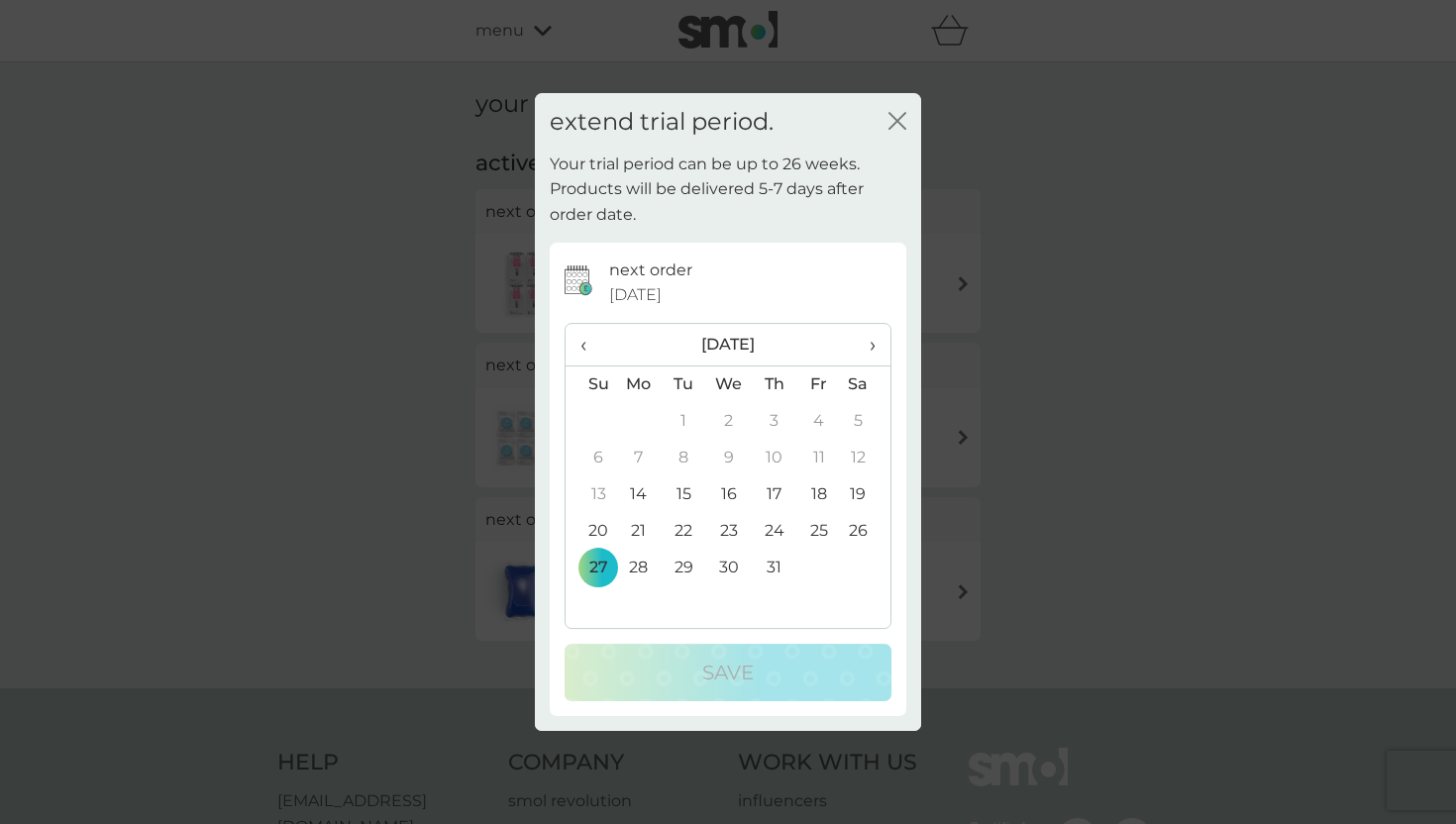 click on "›" at bounding box center (866, 345) 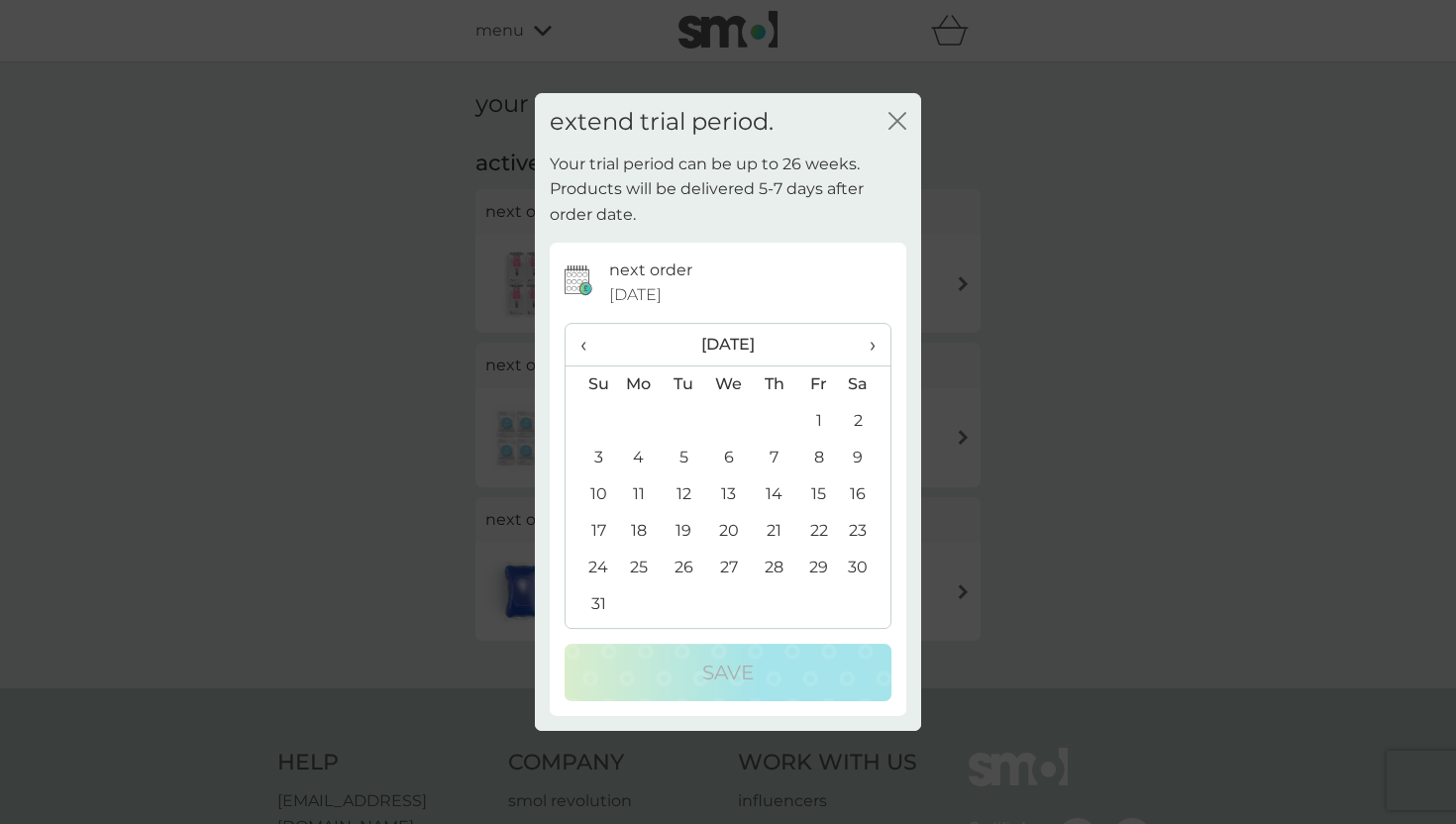 click on "4" at bounding box center [639, 458] 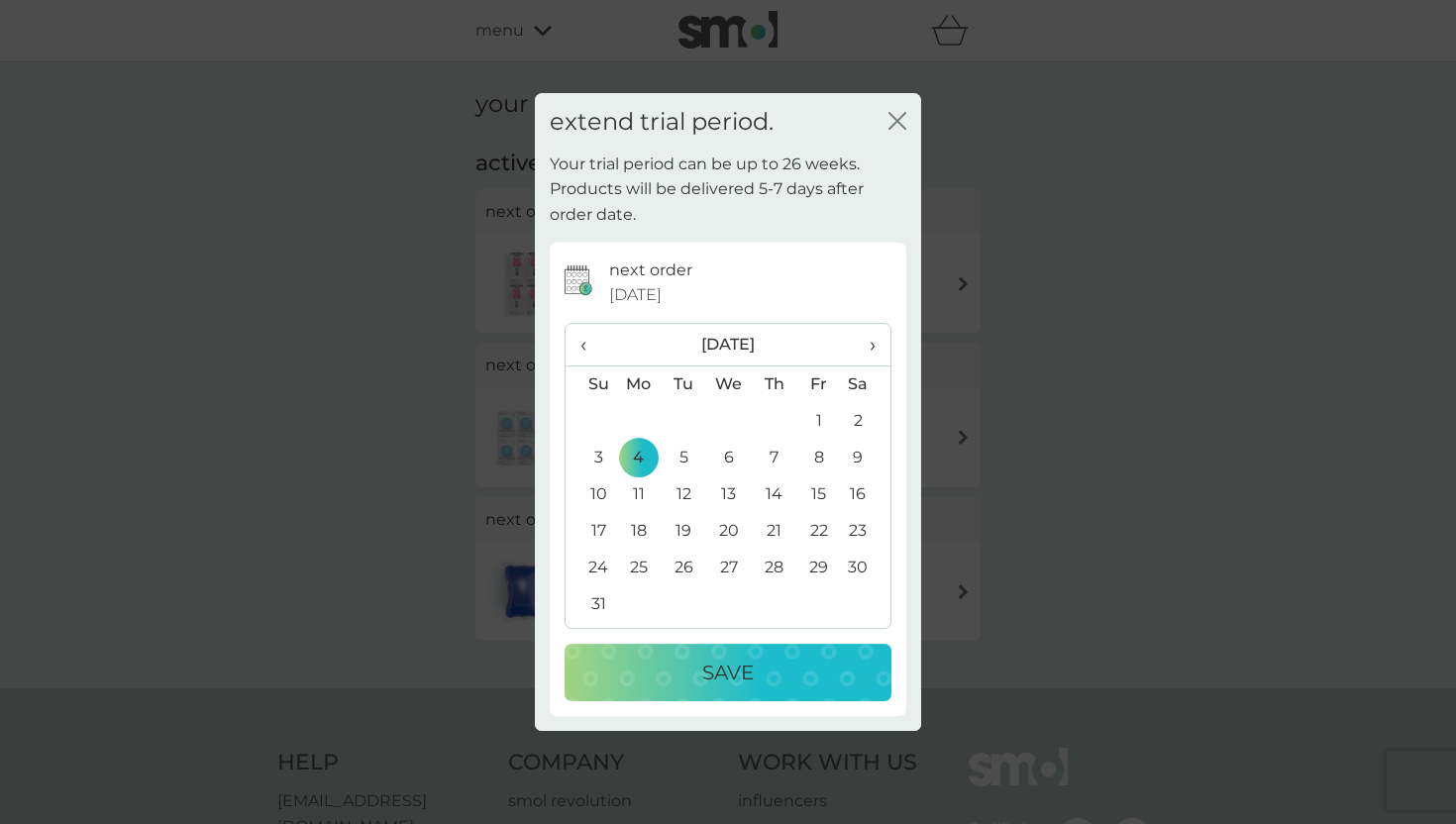 click on "Save" at bounding box center (728, 672) 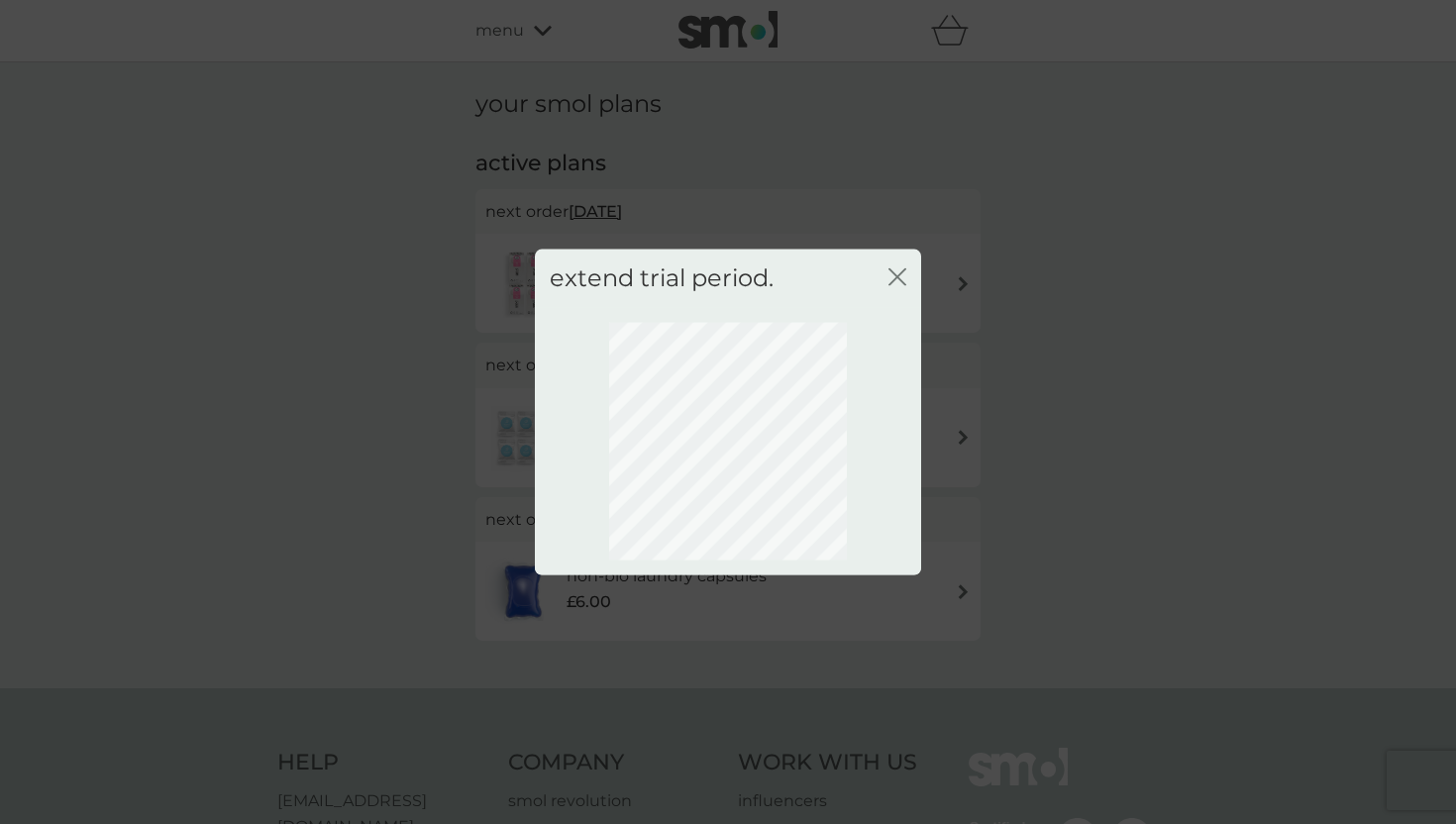 click 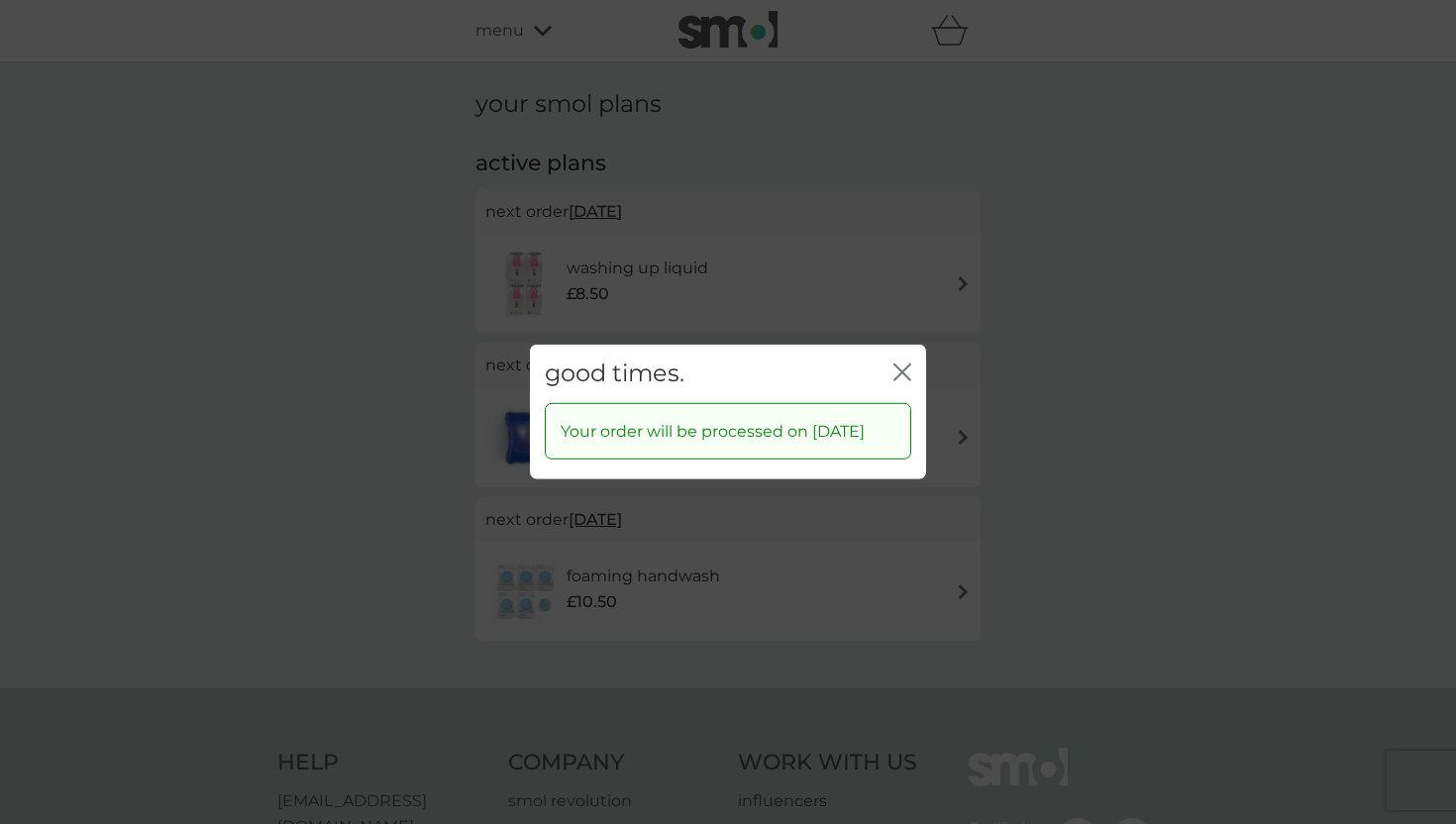 click on "close" at bounding box center (902, 373) 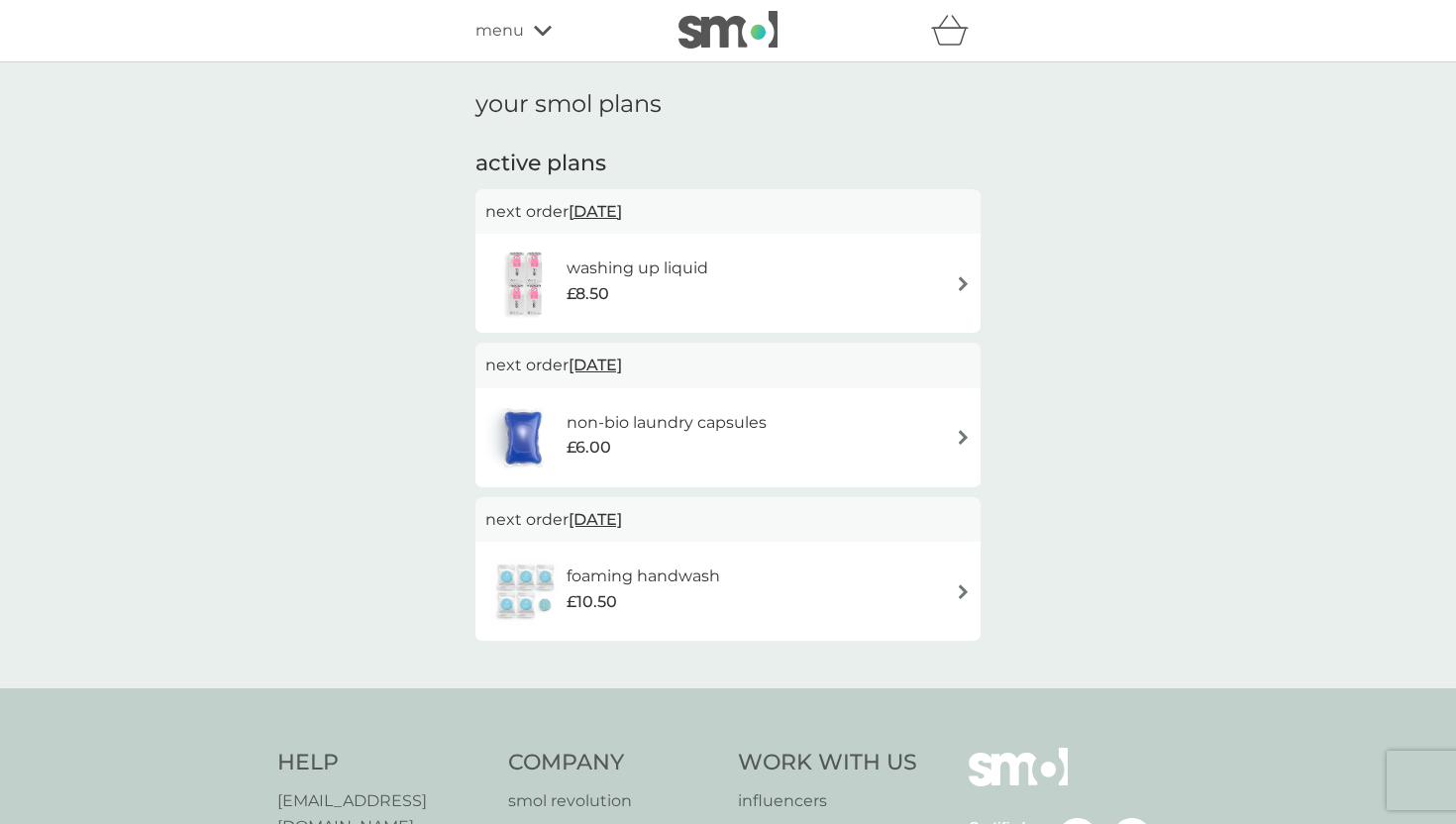 click on "27 Jul 2025" at bounding box center (595, 211) 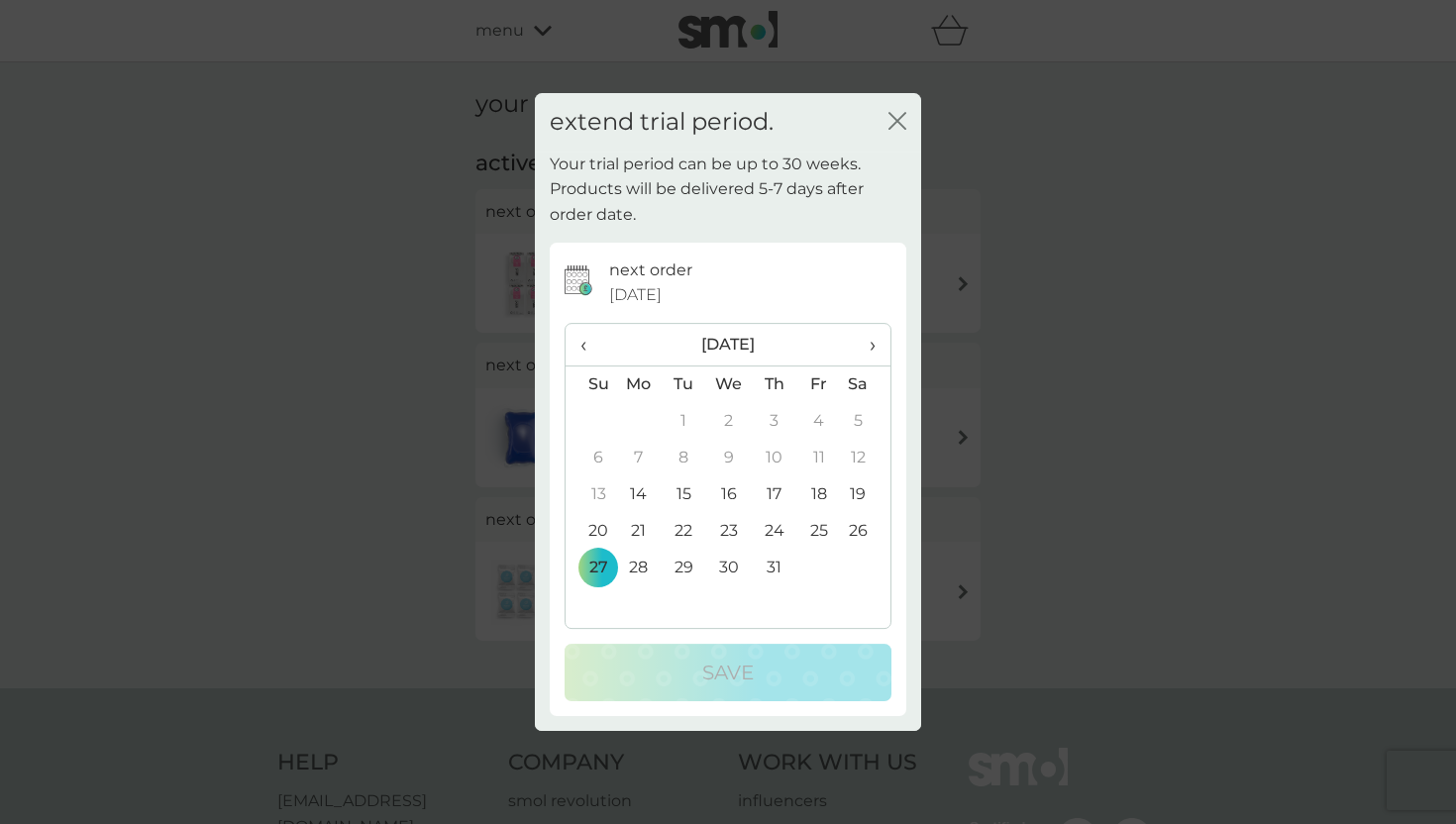 click on "›" at bounding box center (866, 345) 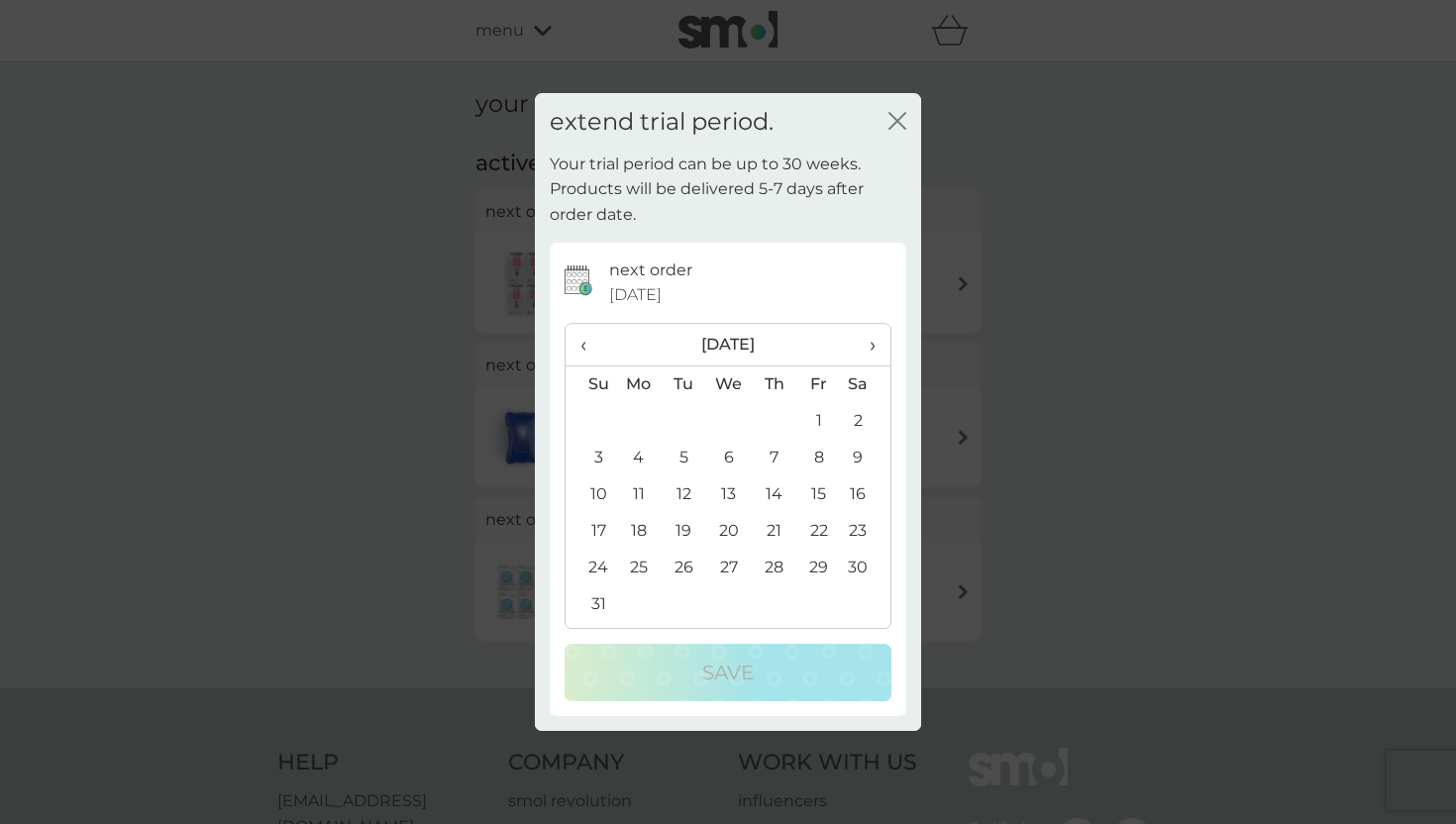 click on "4" at bounding box center (639, 458) 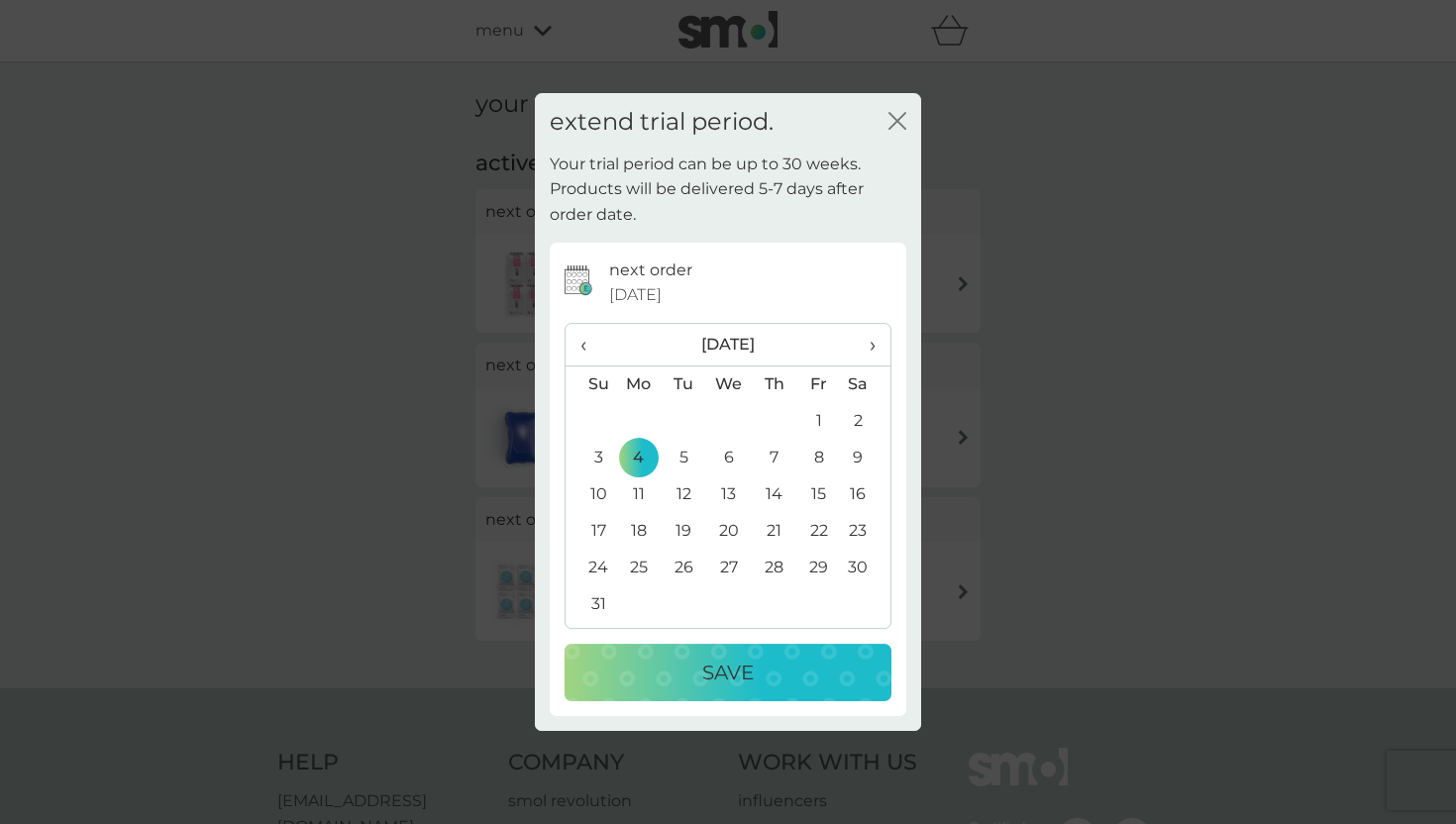 click on "Save" at bounding box center [728, 672] 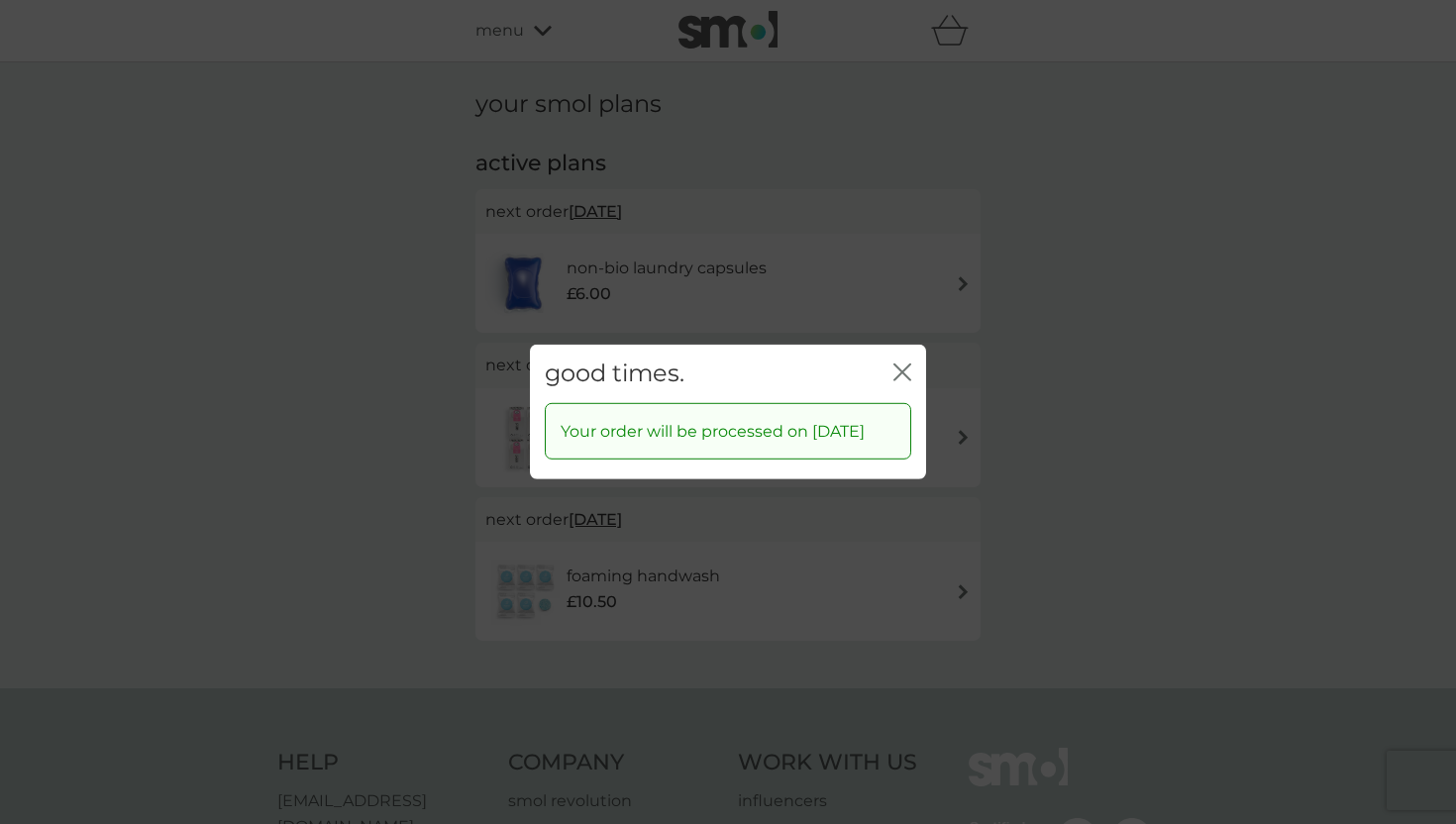 click 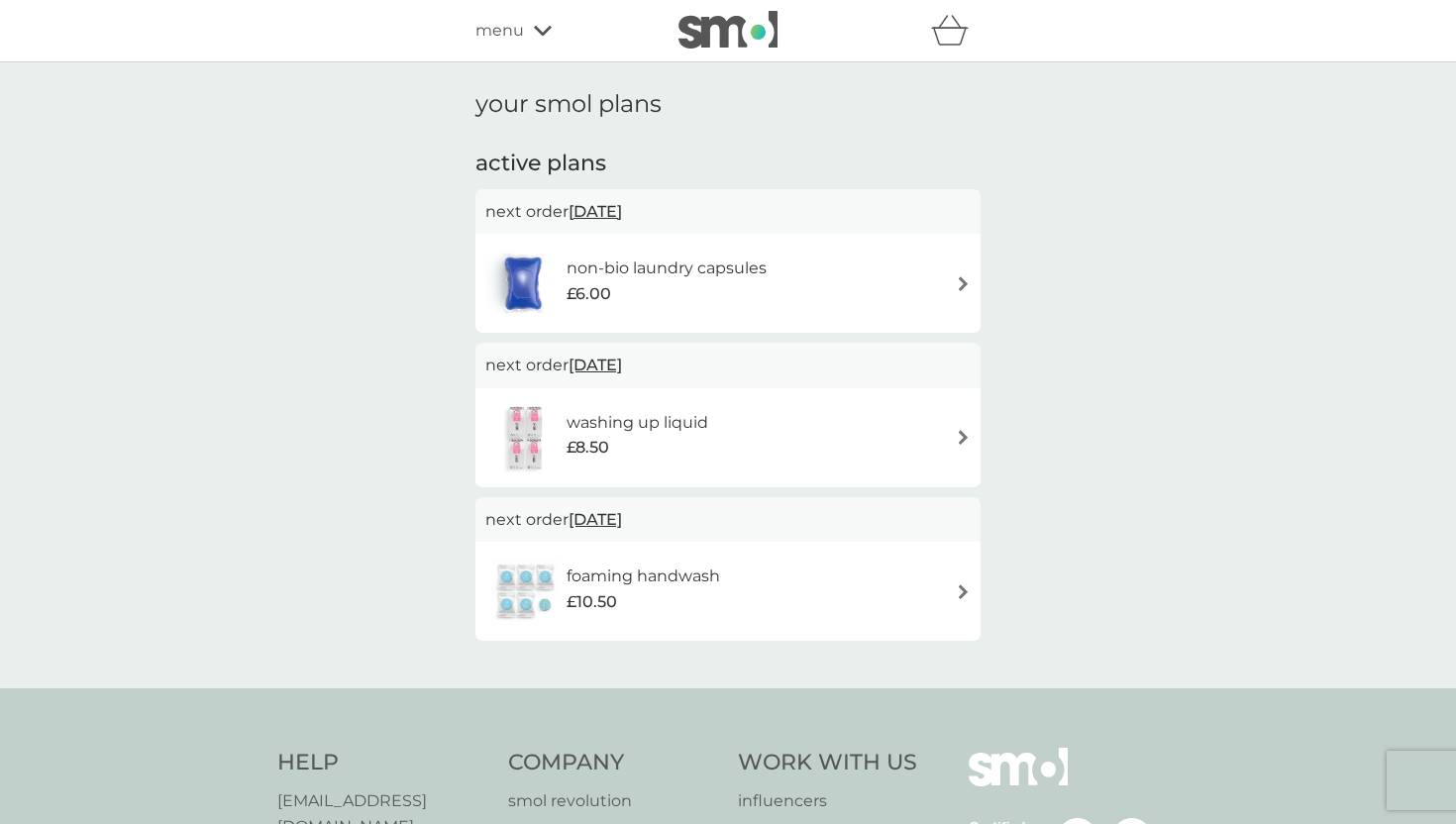 click on "your smol plans active plans next order  4 Aug 2025 non-bio laundry capsules £6.00 next order  4 Aug 2025 washing up liquid £8.50 next order  4 Aug 2025 foaming handwash £10.50" at bounding box center (728, 375) 